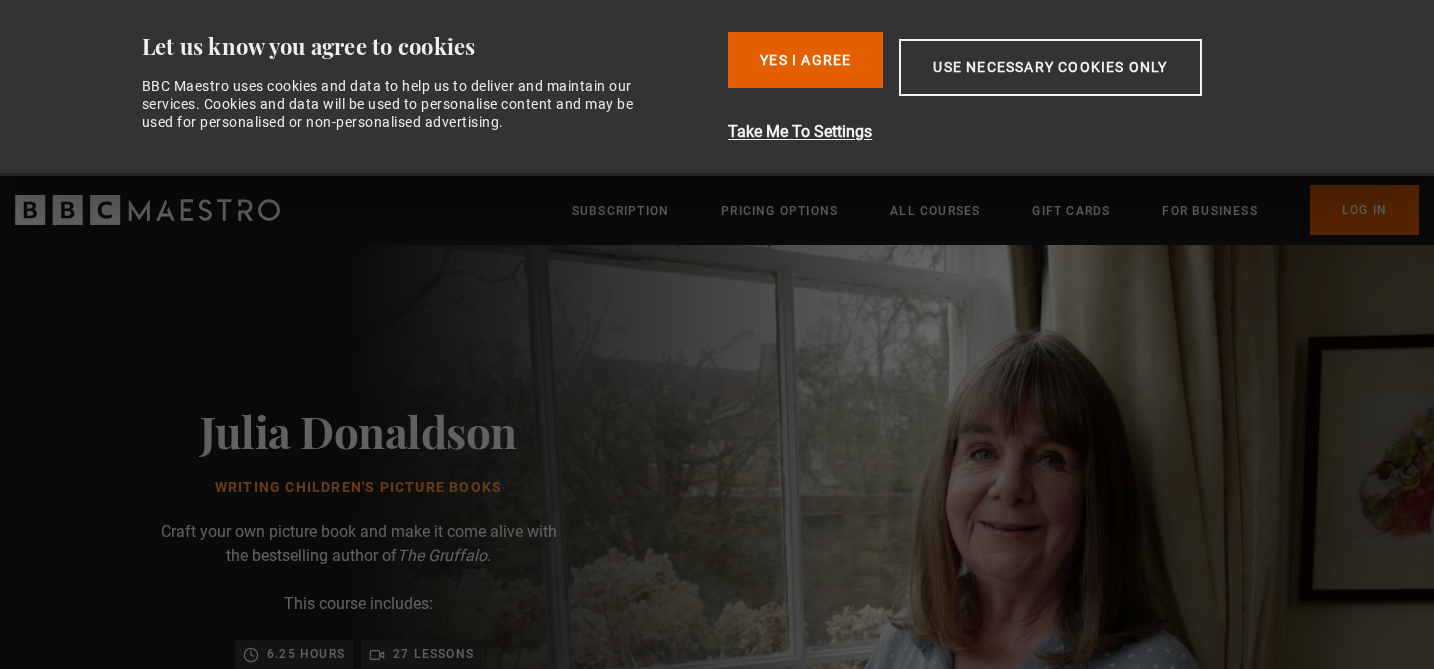 scroll, scrollTop: 0, scrollLeft: 0, axis: both 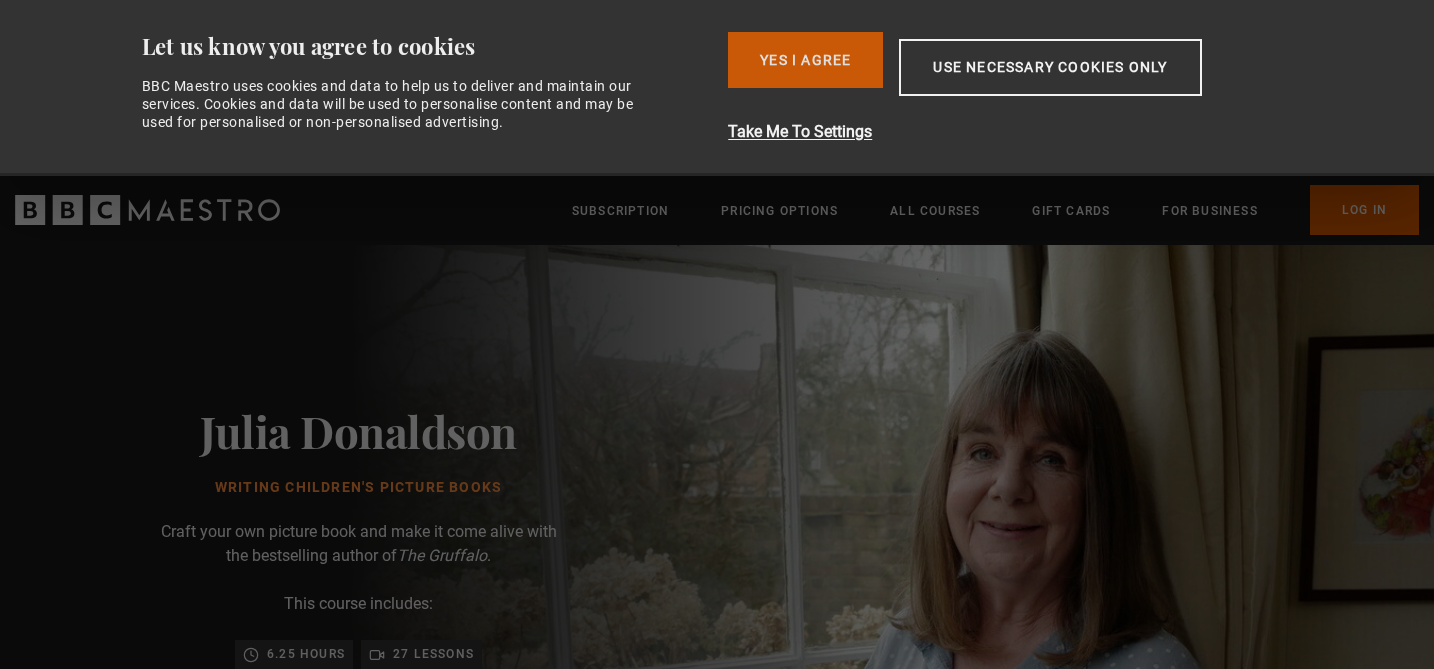 click on "Yes I Agree" at bounding box center [805, 60] 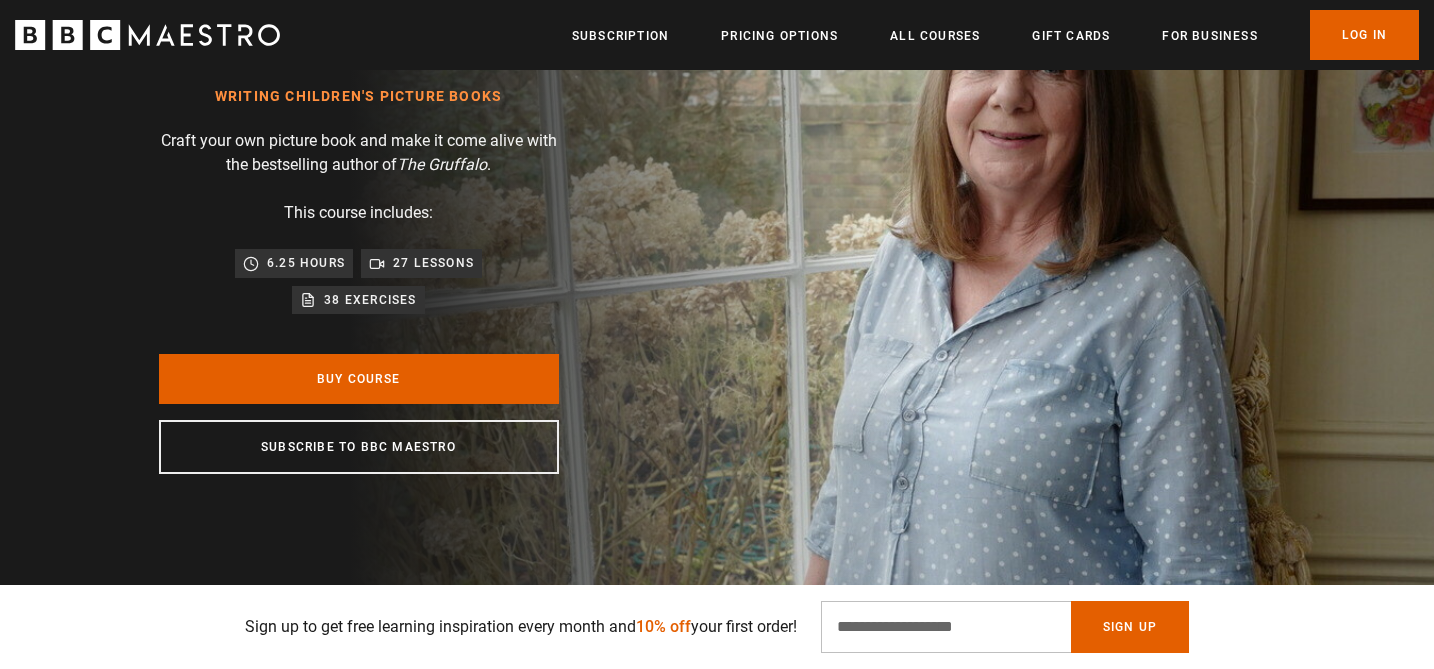 scroll, scrollTop: 234, scrollLeft: 0, axis: vertical 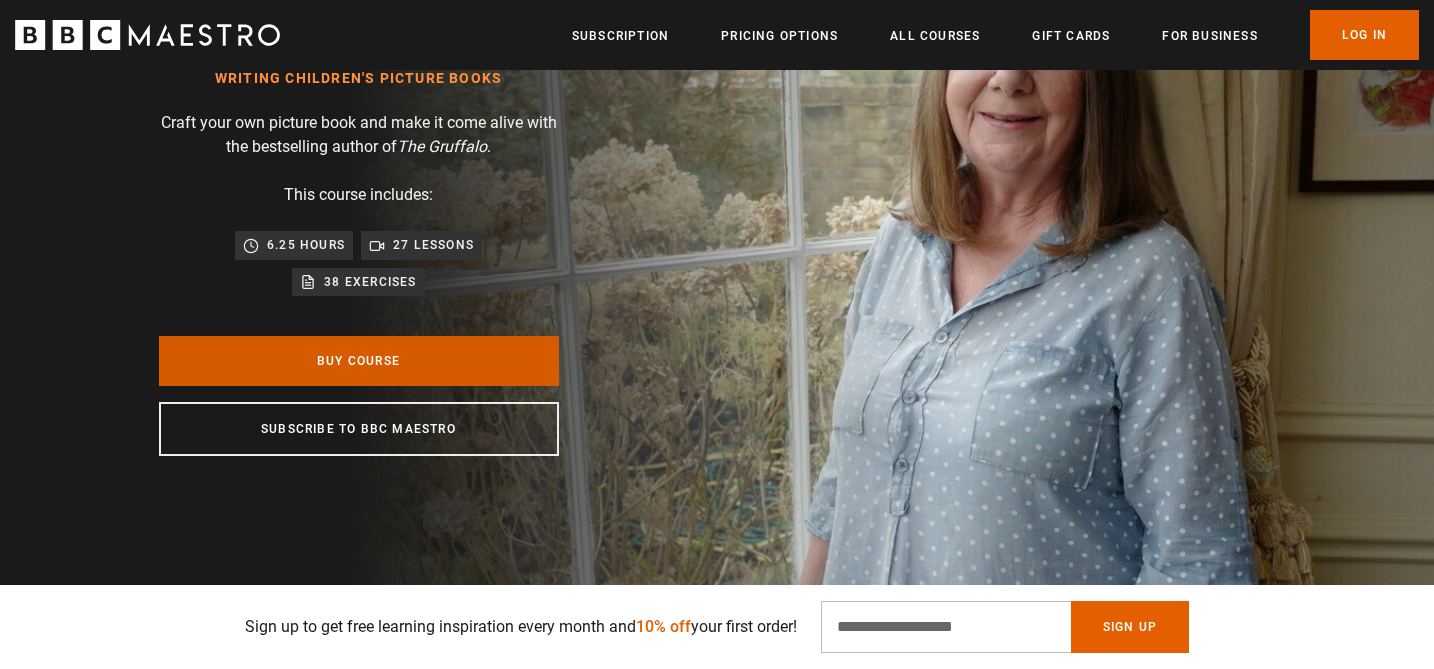 click on "Buy Course" at bounding box center (359, 361) 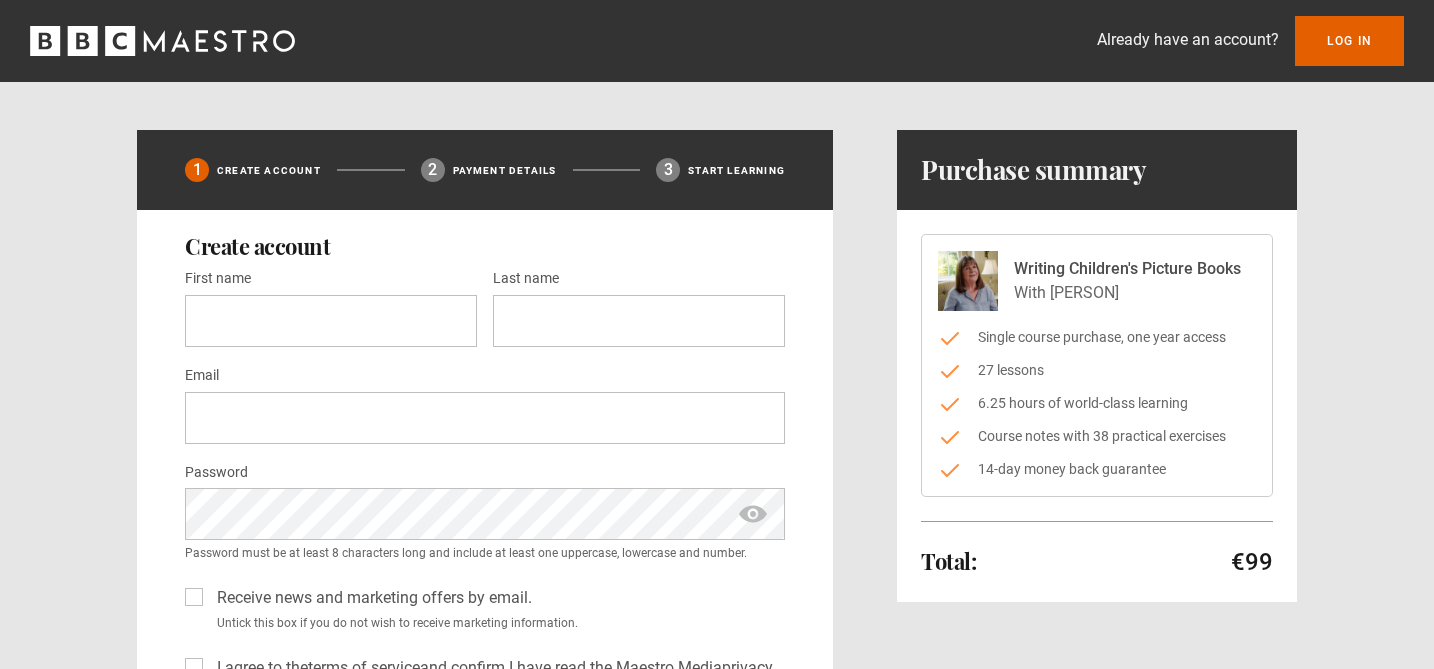 scroll, scrollTop: 0, scrollLeft: 0, axis: both 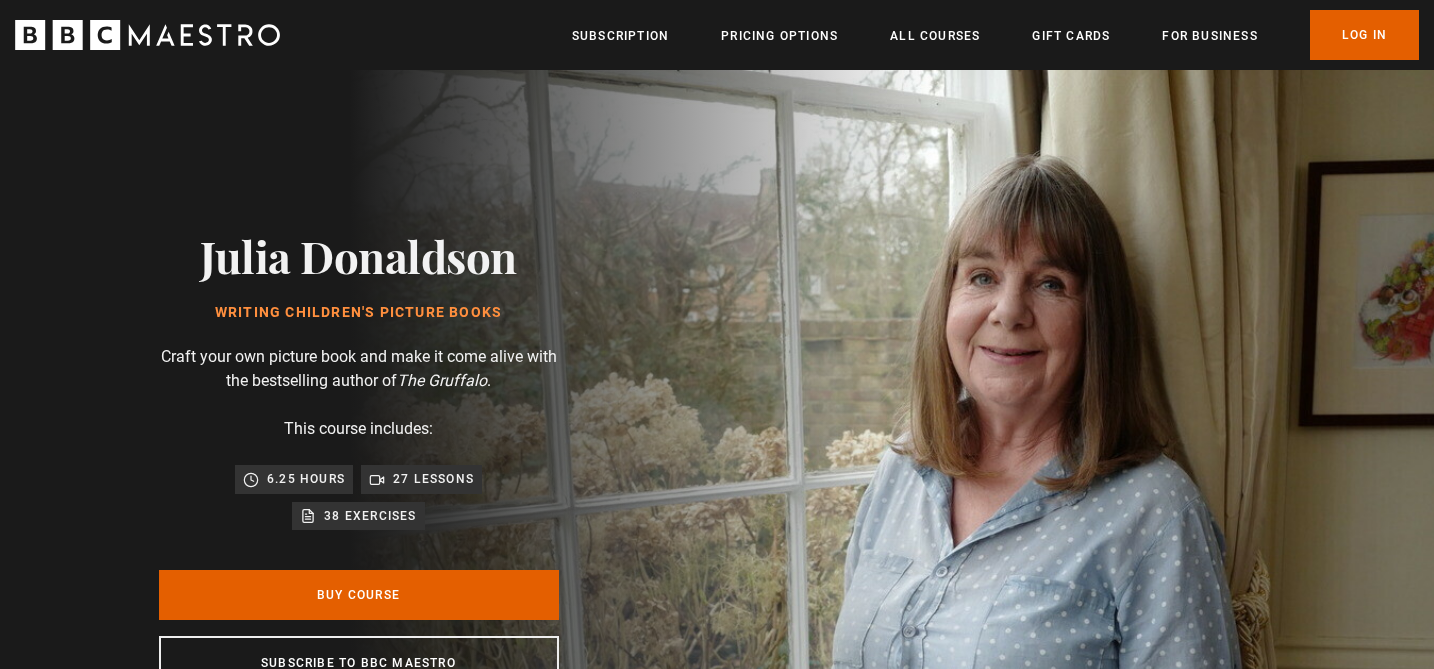 click on "Writing Children's Picture Books" at bounding box center (358, 313) 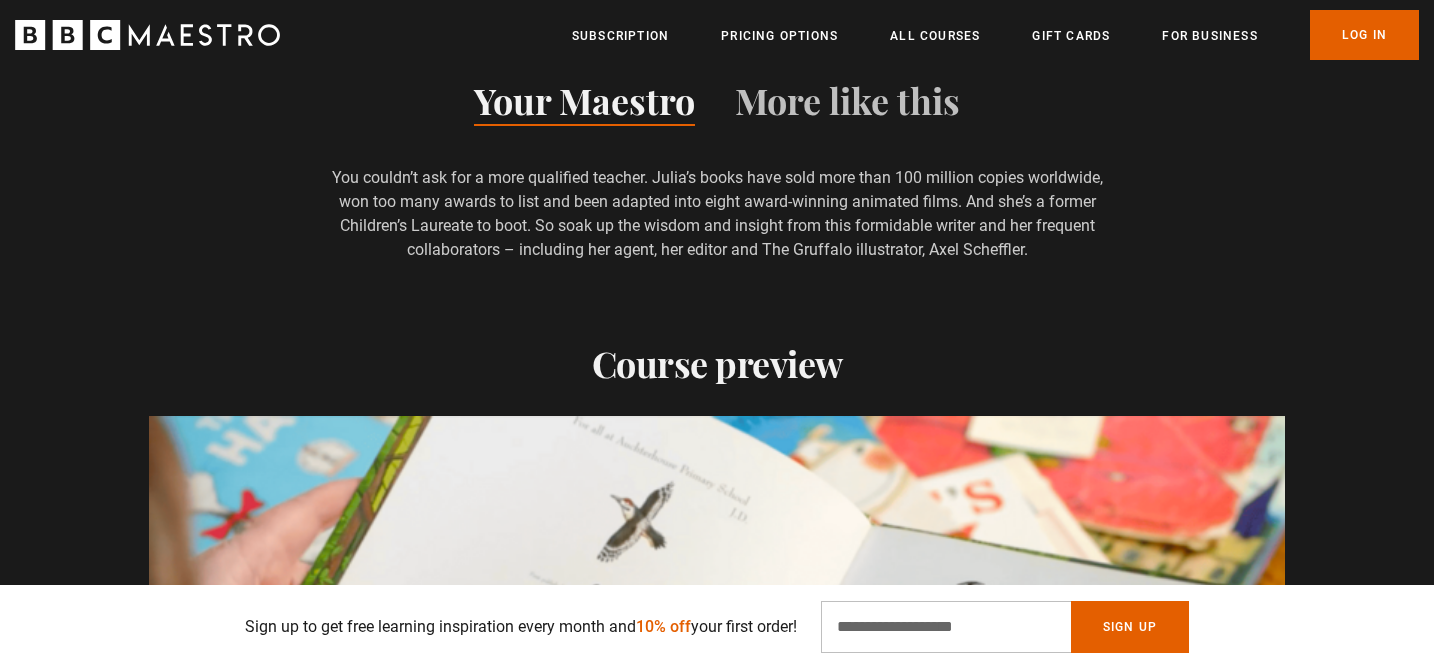 scroll, scrollTop: 1963, scrollLeft: 0, axis: vertical 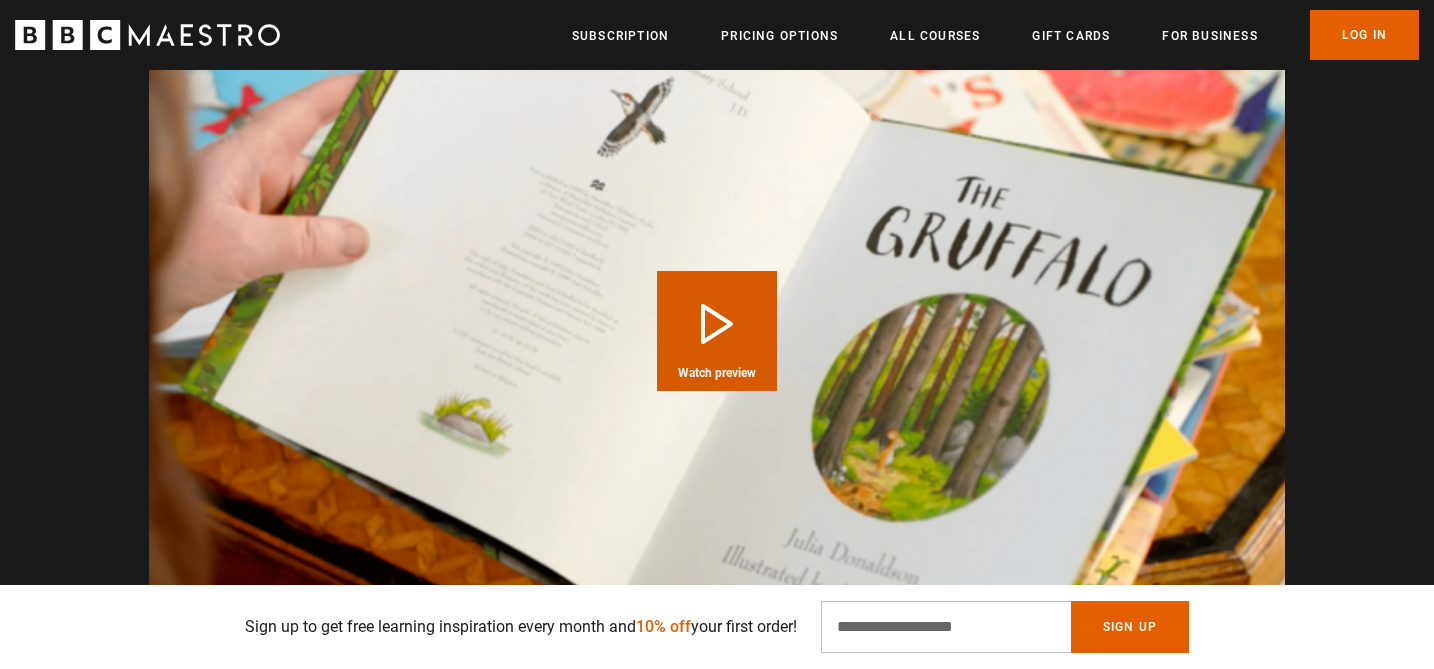 click at bounding box center (717, 330) 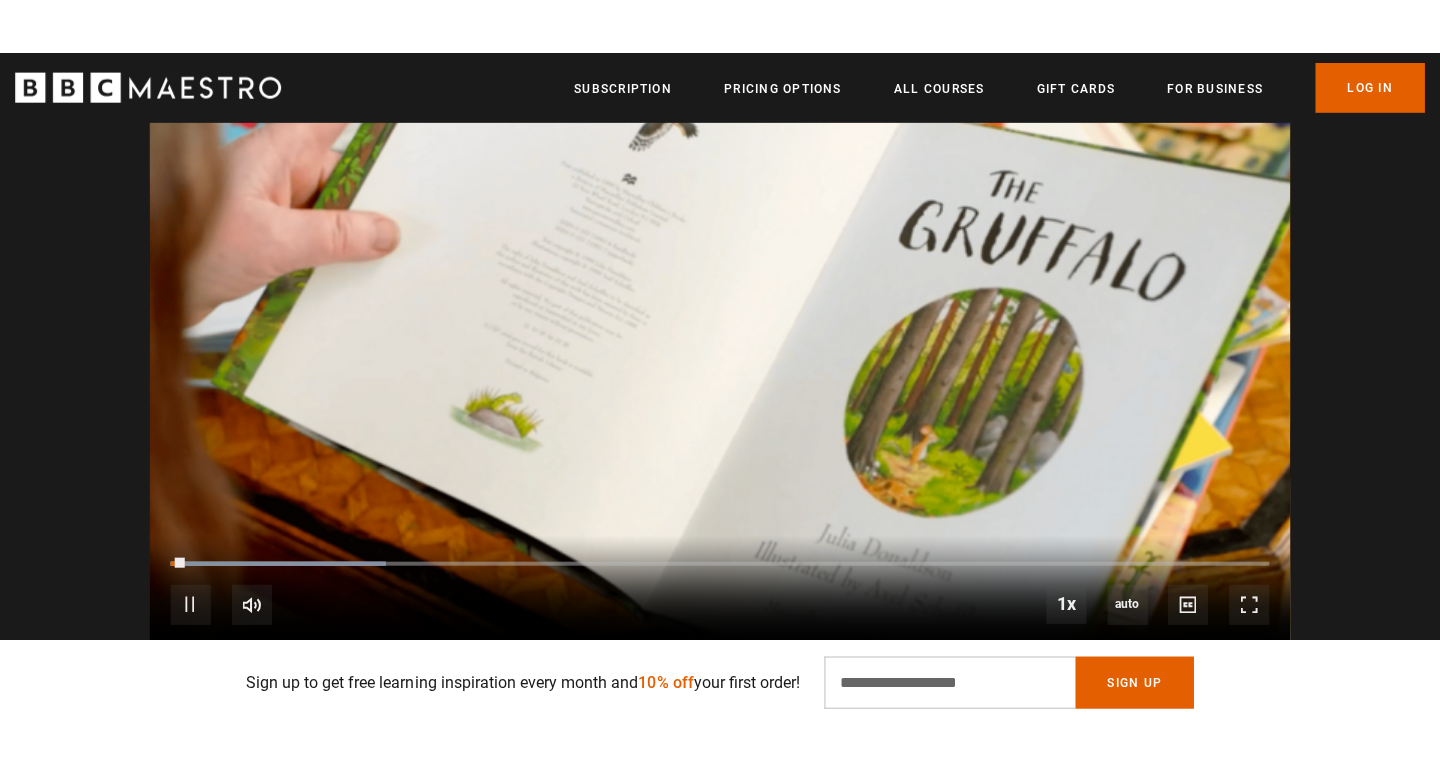 scroll, scrollTop: 2042, scrollLeft: 0, axis: vertical 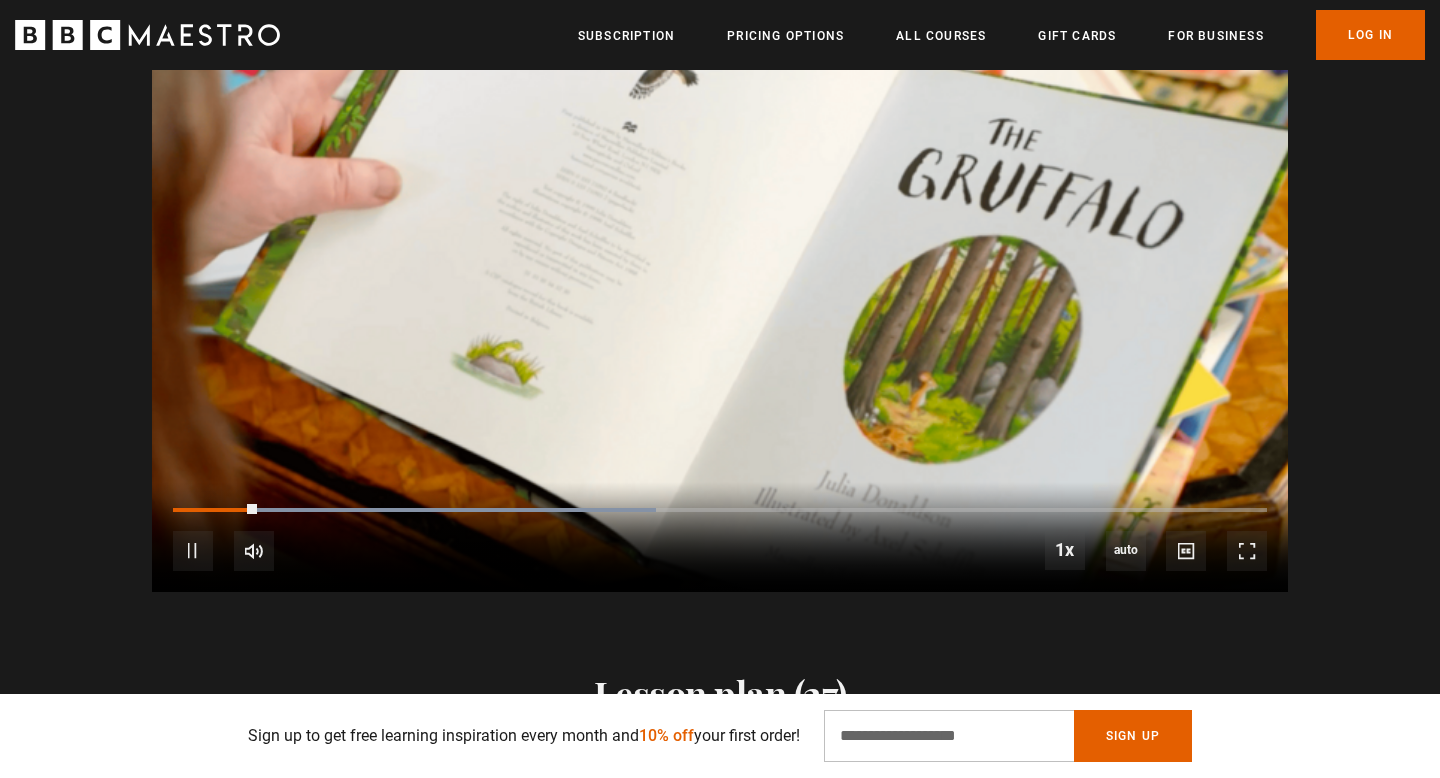 click on "10s Skip Back 10 seconds Pause 10s Skip Forward 10 seconds Loaded :  44.12% 0:16 0:07 Pause Mute 84% Current Time  0:07 - Duration  1:42 1x Playback Rate 2x 1.5x 1x , selected 0.5x auto Quality 360p 720p 1080p 2160p Auto , selected Captions captions off , selected English  Captions" at bounding box center [720, 537] 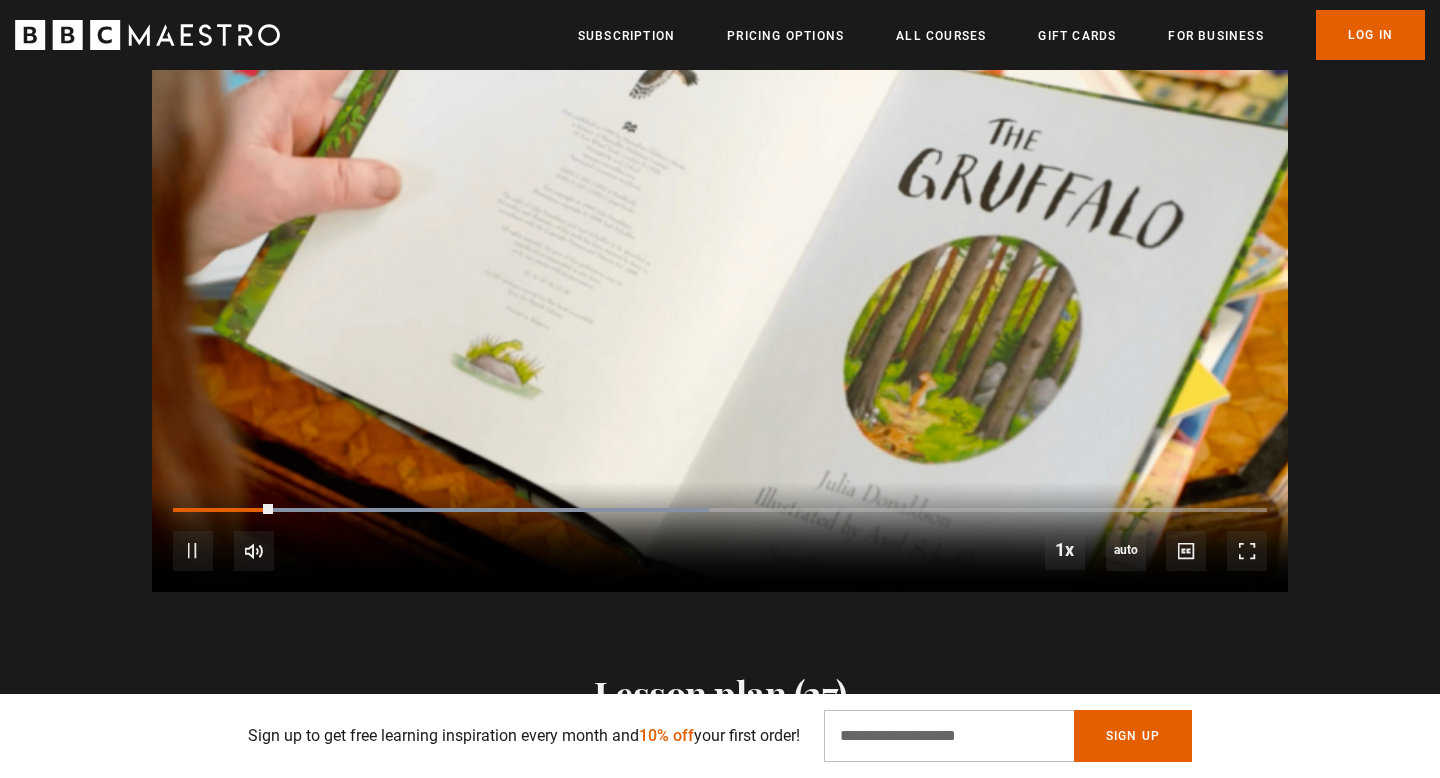 scroll, scrollTop: 0, scrollLeft: 524, axis: horizontal 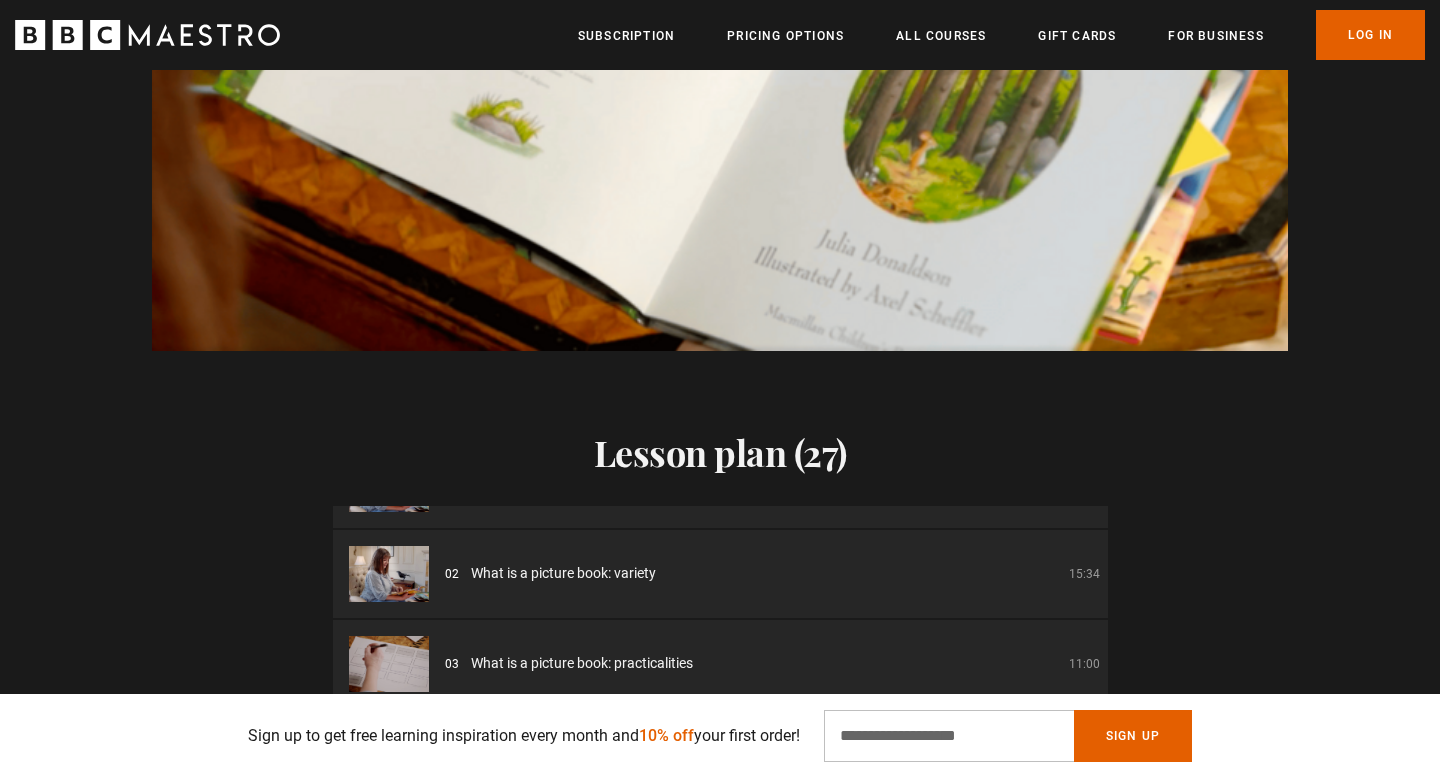 click on "02
What is a picture book: variety
15:34" at bounding box center (772, 573) 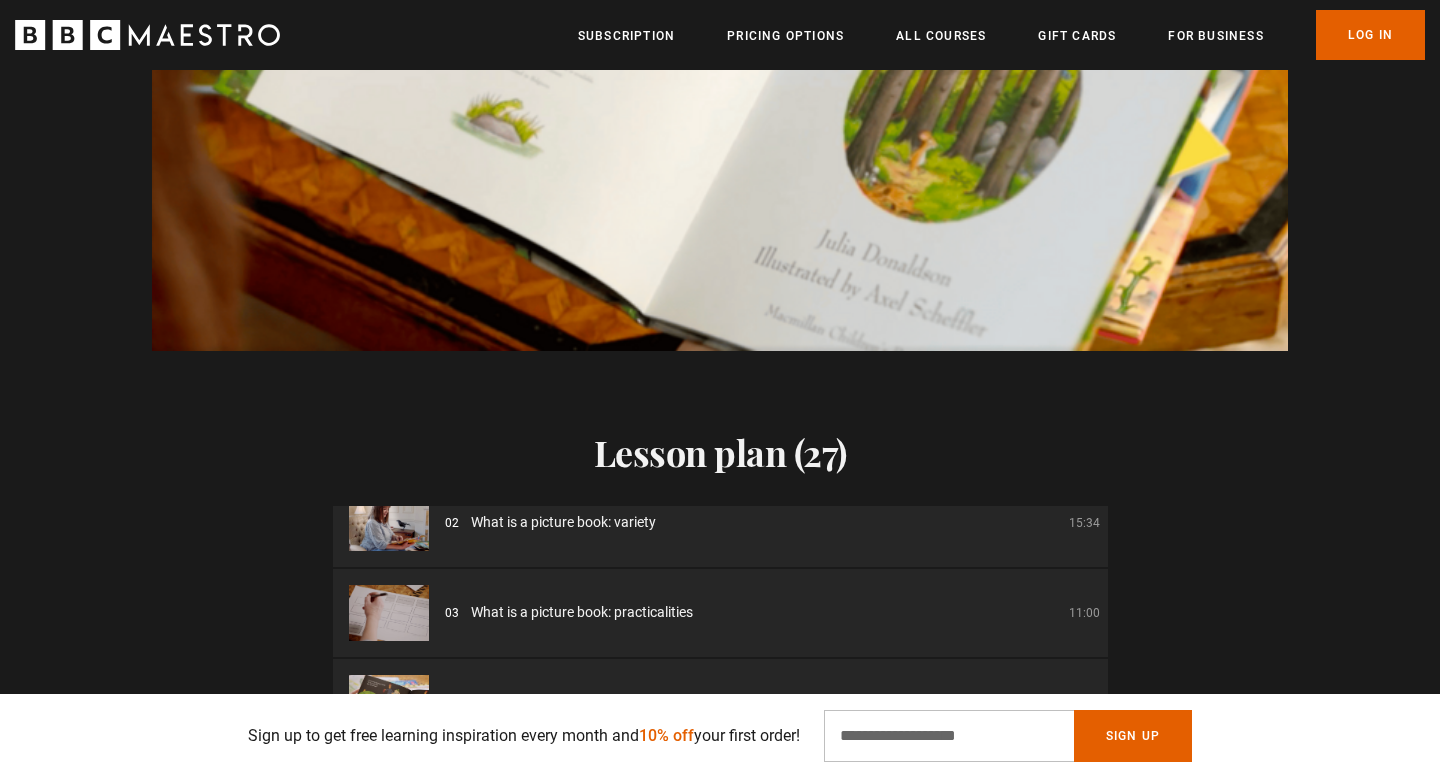 scroll, scrollTop: 123, scrollLeft: 0, axis: vertical 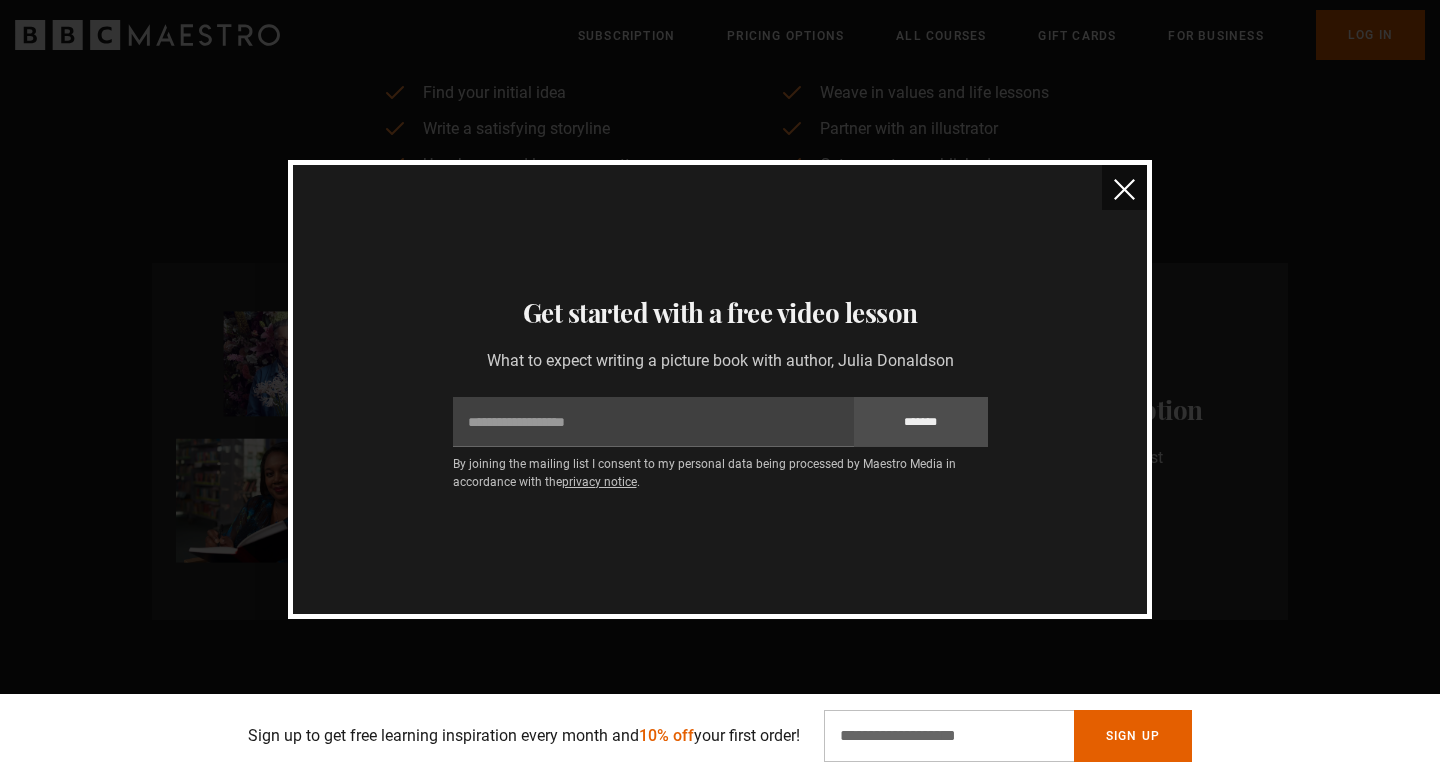 click at bounding box center (1124, 189) 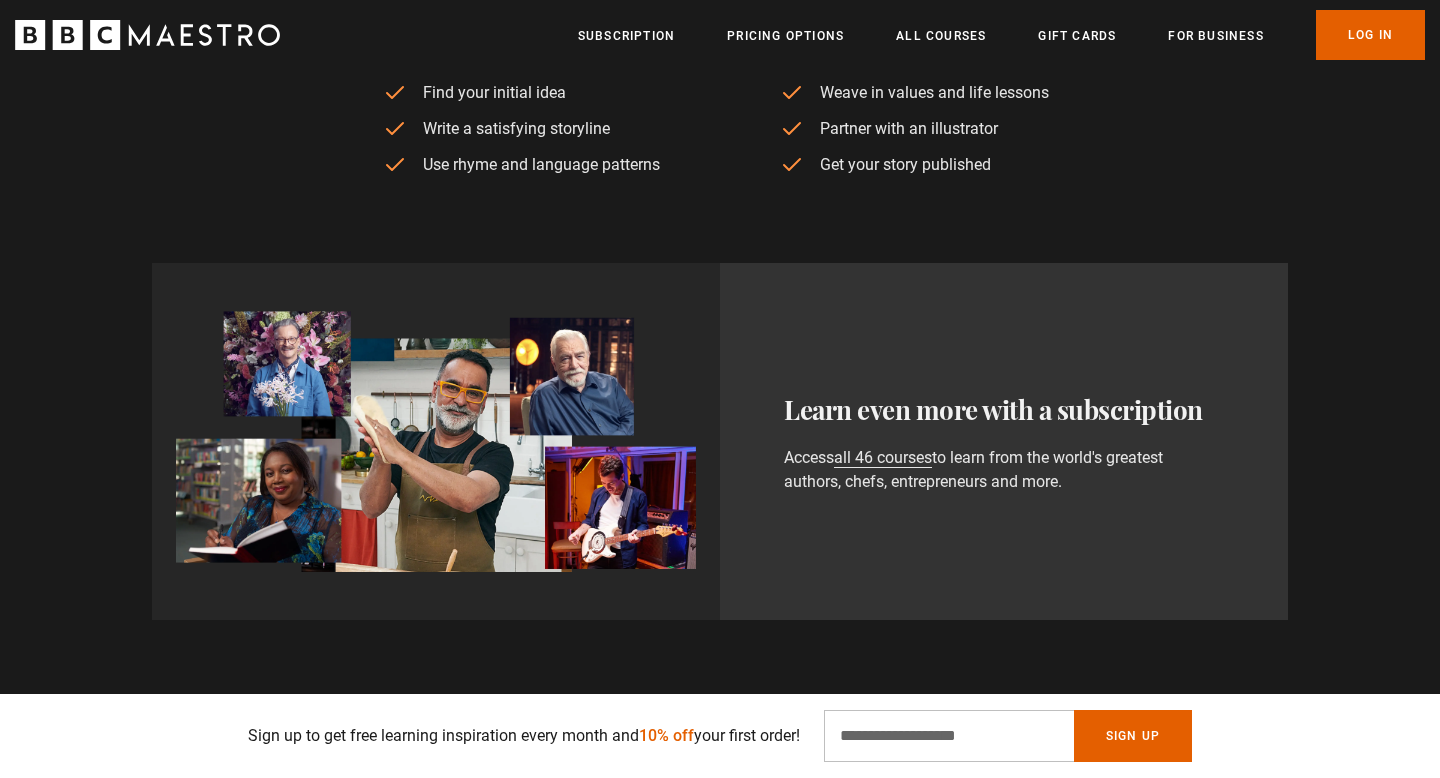 drag, startPoint x: 991, startPoint y: 387, endPoint x: 988, endPoint y: 455, distance: 68.06615 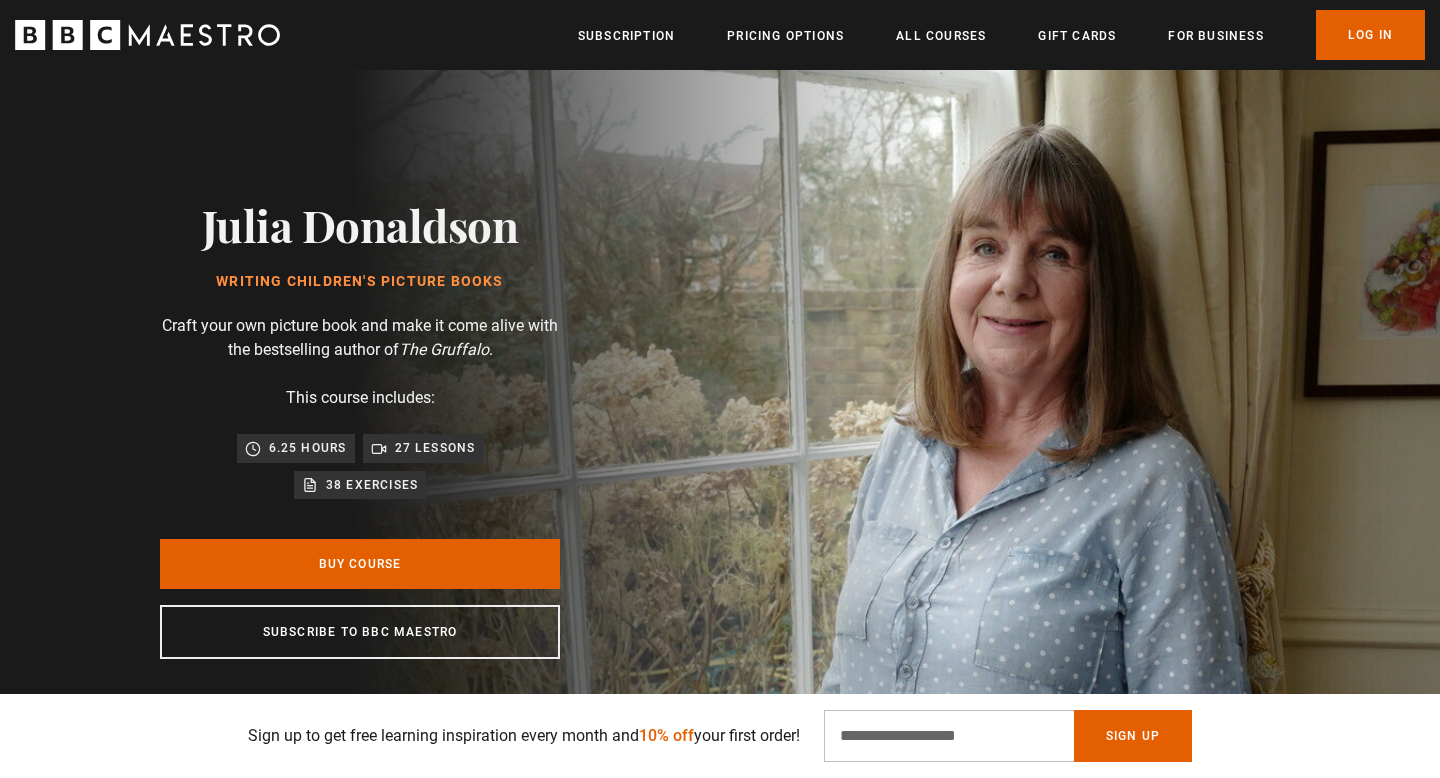 scroll, scrollTop: 59, scrollLeft: 0, axis: vertical 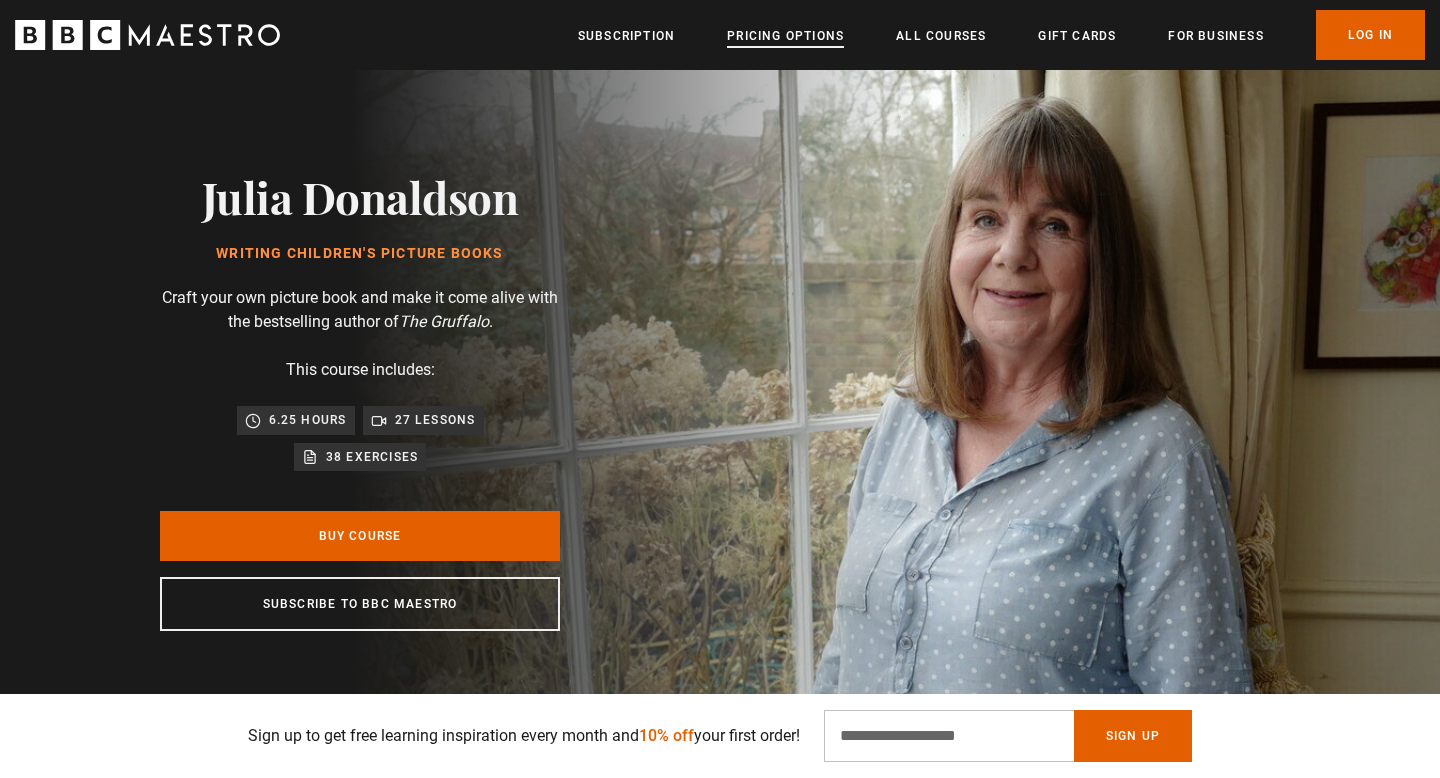 click on "Pricing Options" at bounding box center (785, 36) 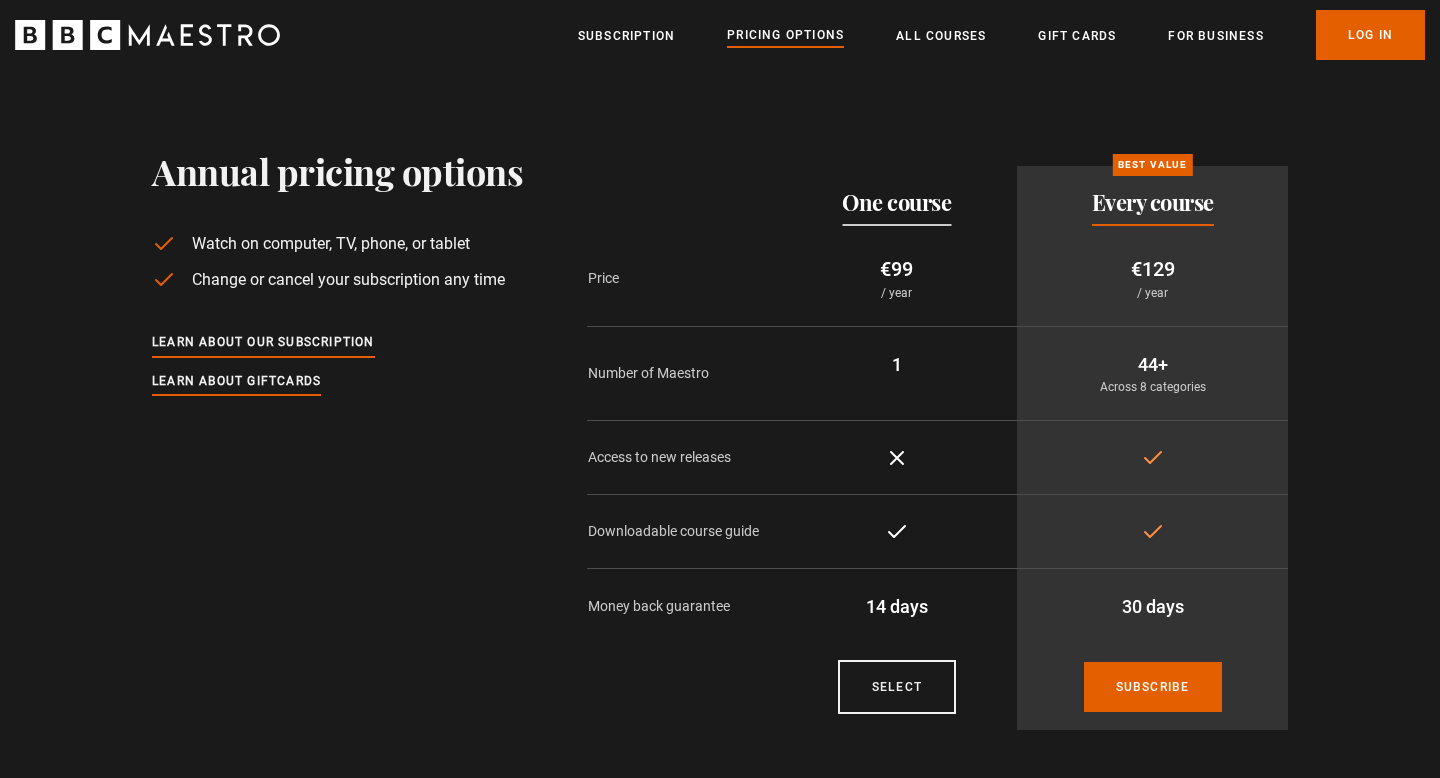scroll, scrollTop: 0, scrollLeft: 0, axis: both 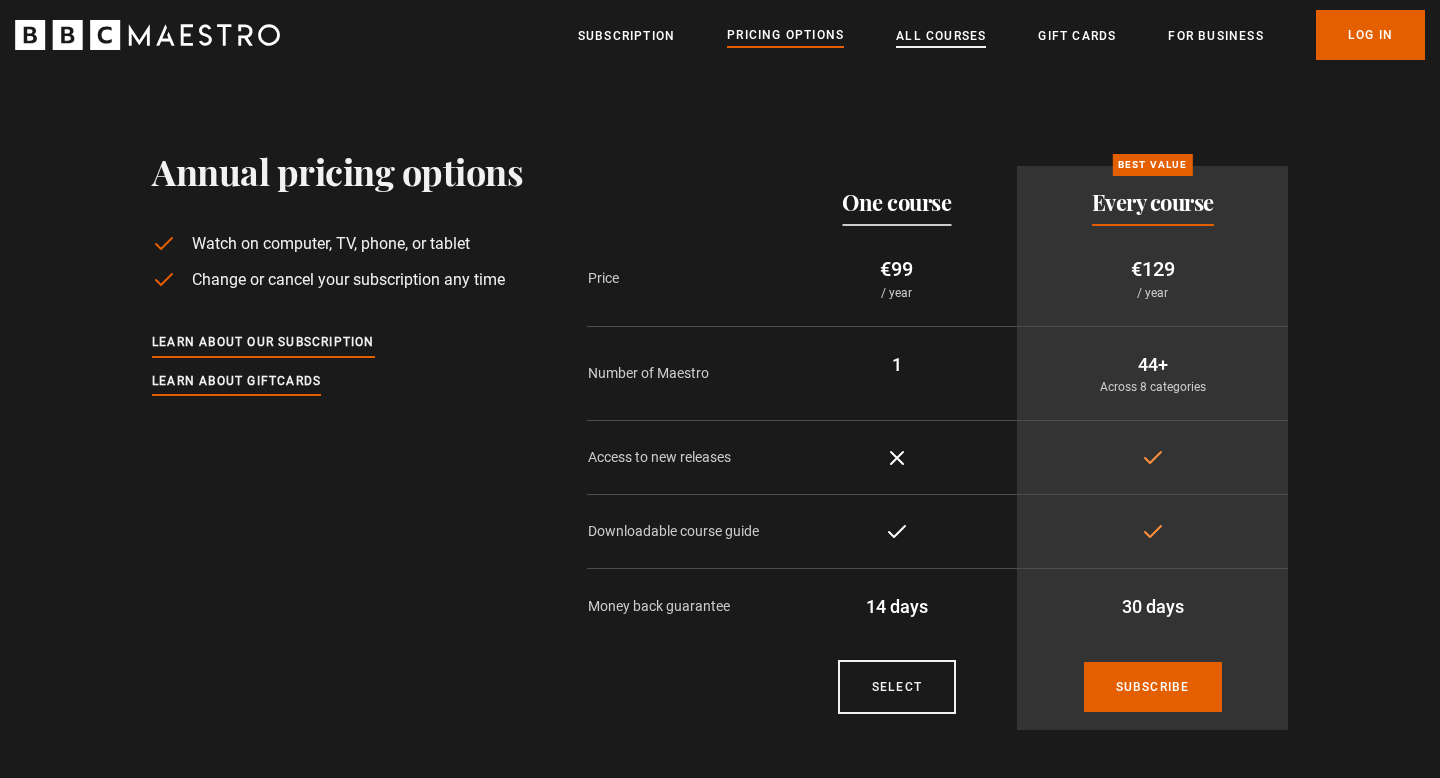 click on "All Courses" at bounding box center [941, 36] 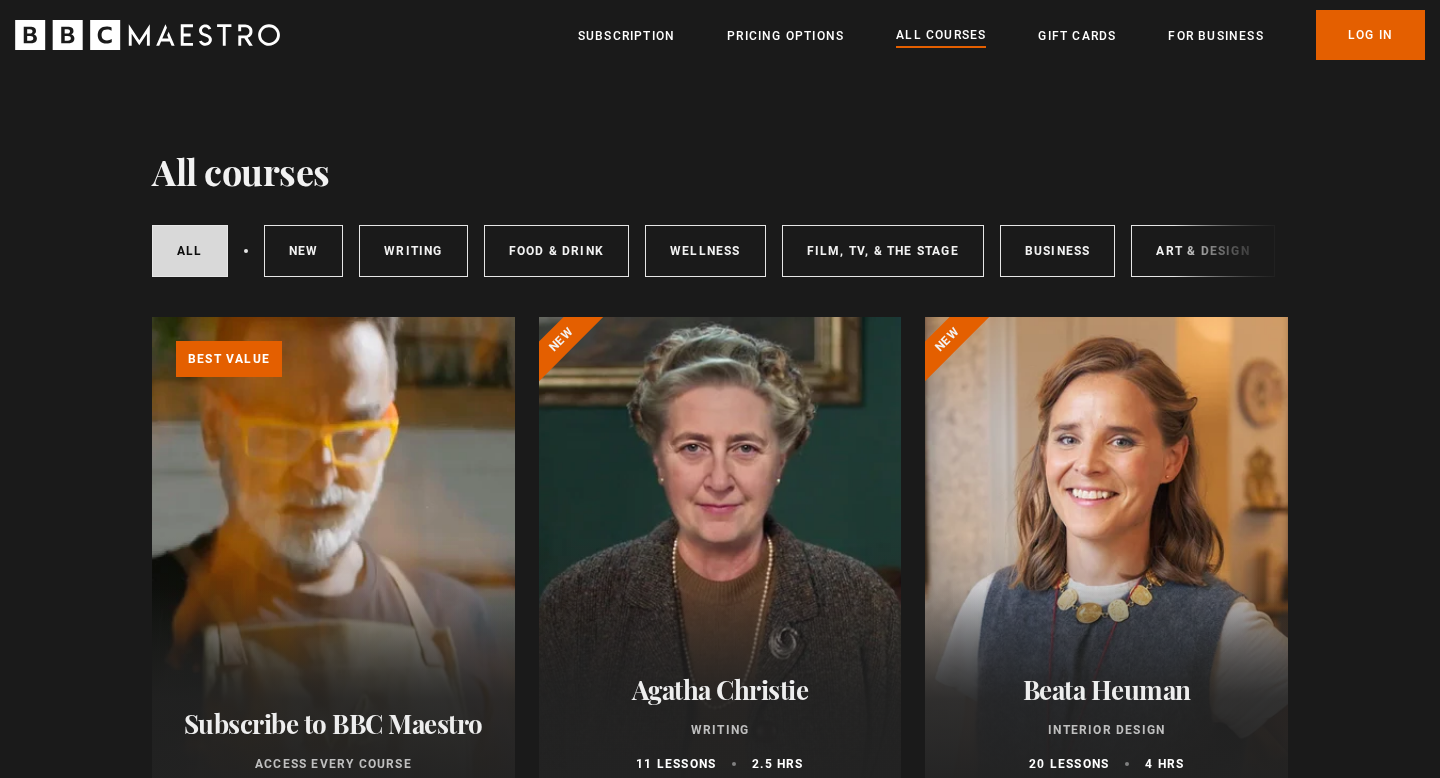 scroll, scrollTop: 0, scrollLeft: 0, axis: both 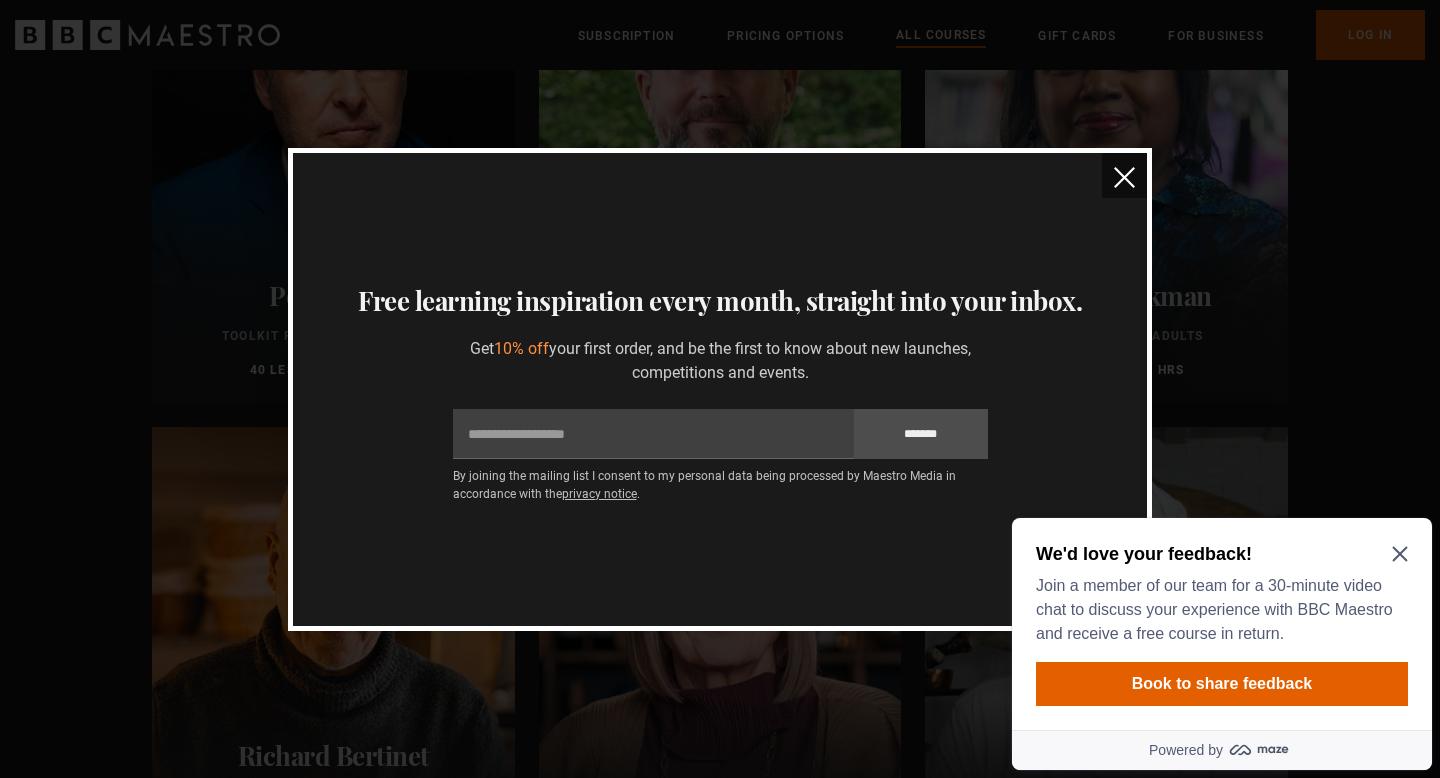 click at bounding box center (1124, 177) 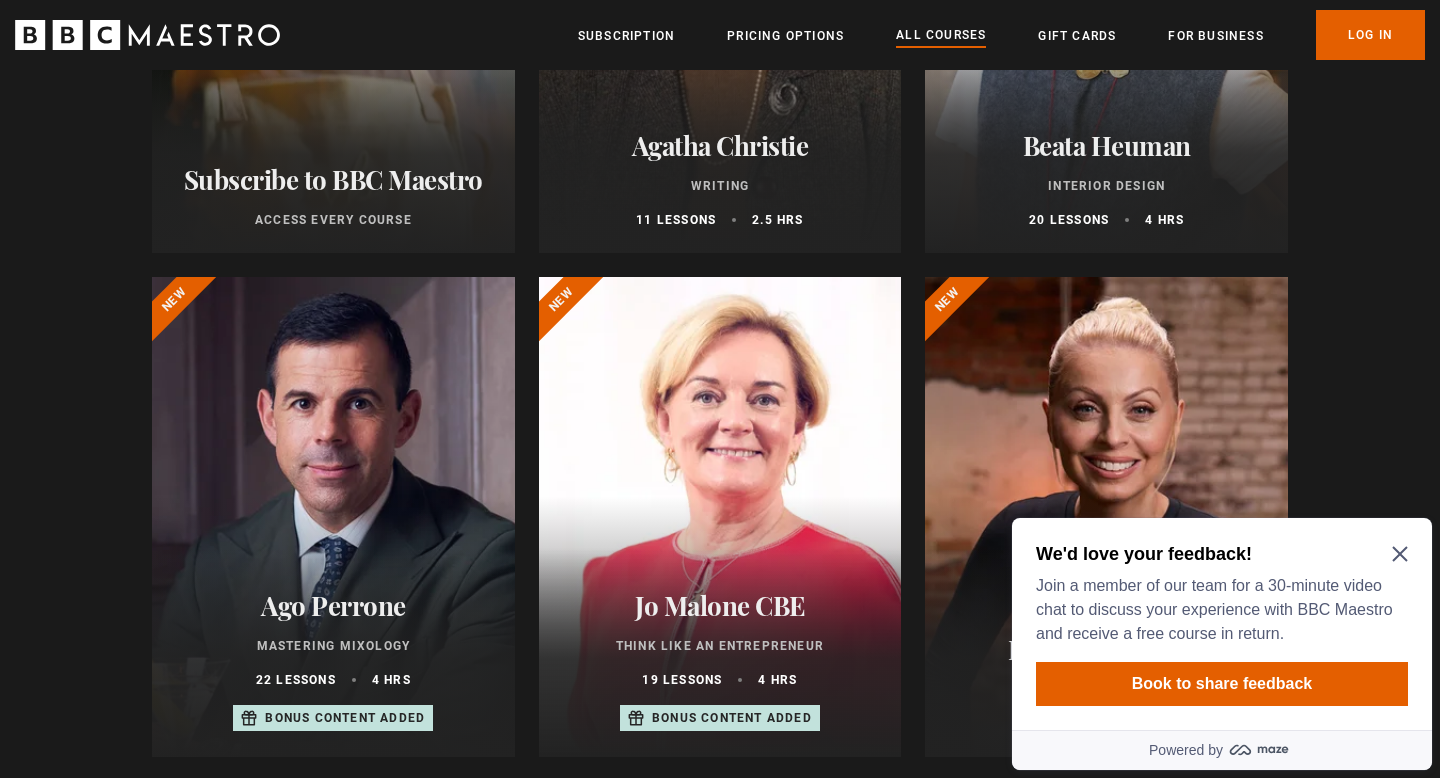 scroll, scrollTop: 472, scrollLeft: 0, axis: vertical 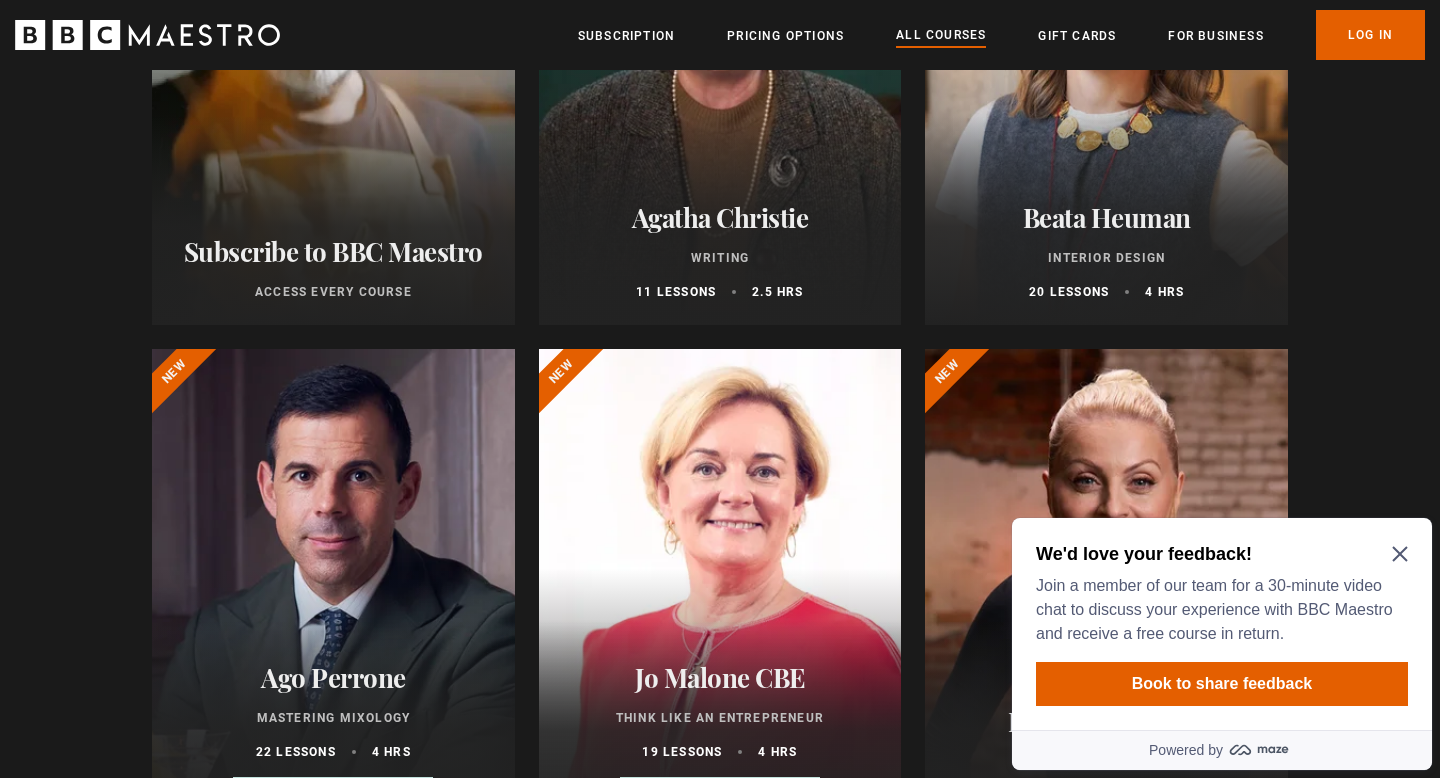 click on "Ago Perrone" at bounding box center [333, 677] 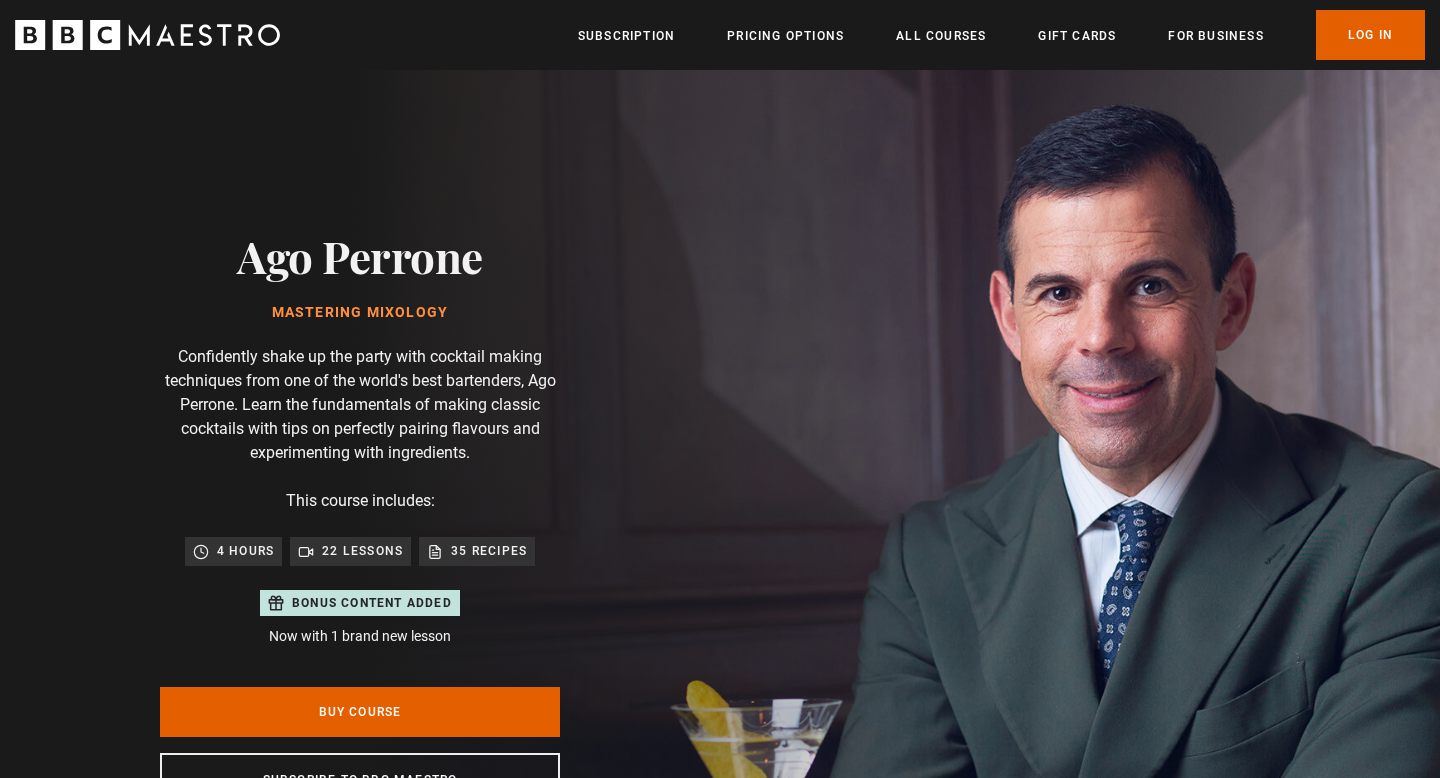 scroll, scrollTop: 0, scrollLeft: 0, axis: both 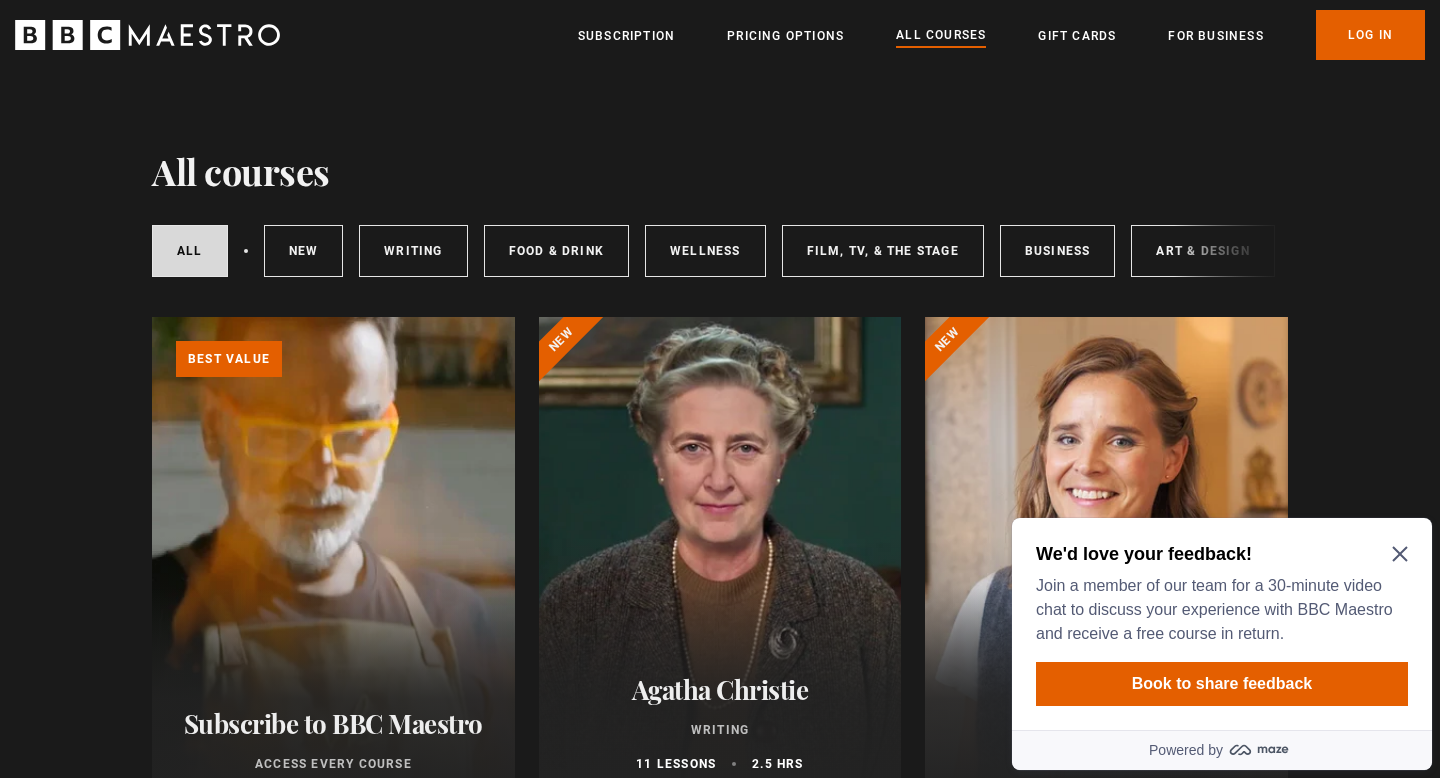 click 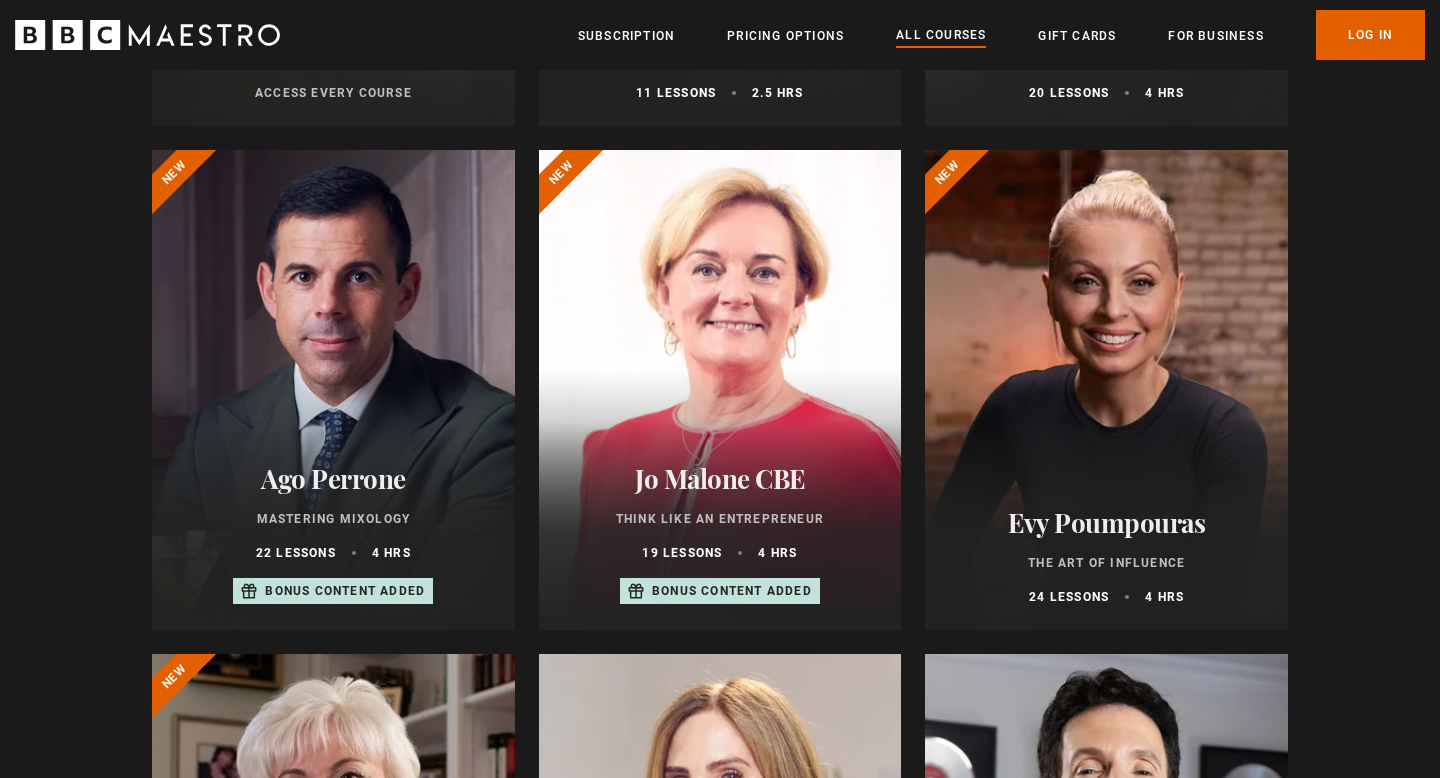 scroll, scrollTop: 653, scrollLeft: 0, axis: vertical 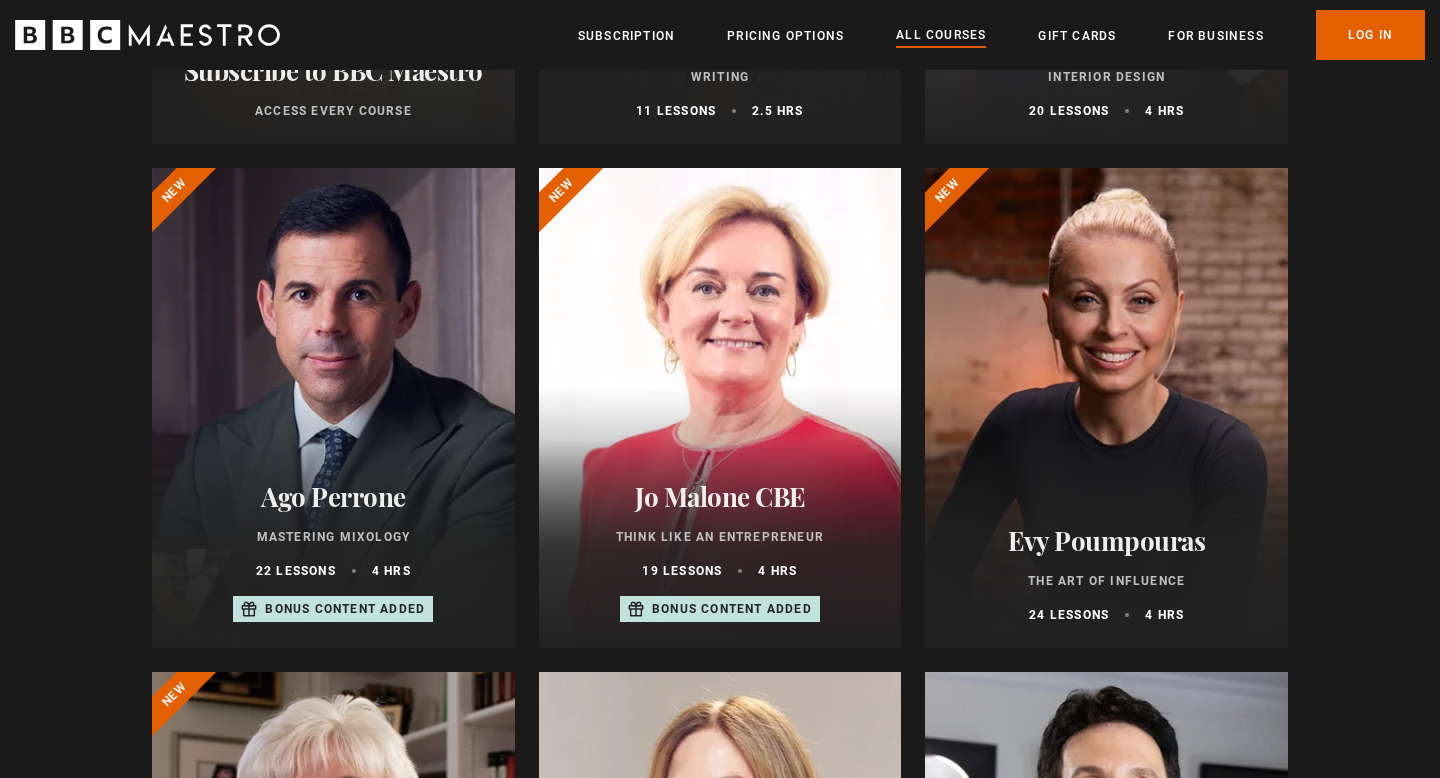 click on "Pricing Options" at bounding box center [785, 35] 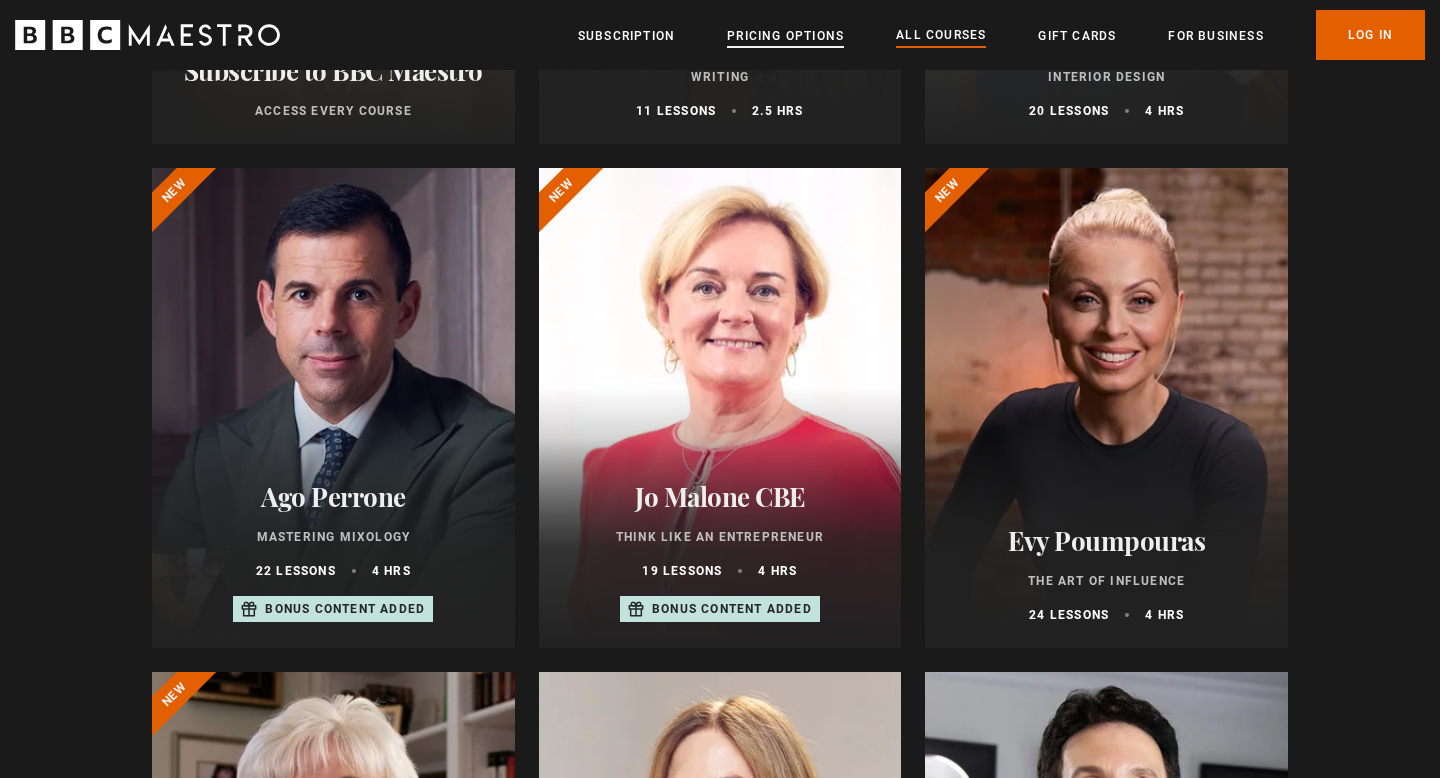 click on "Pricing Options" at bounding box center [785, 36] 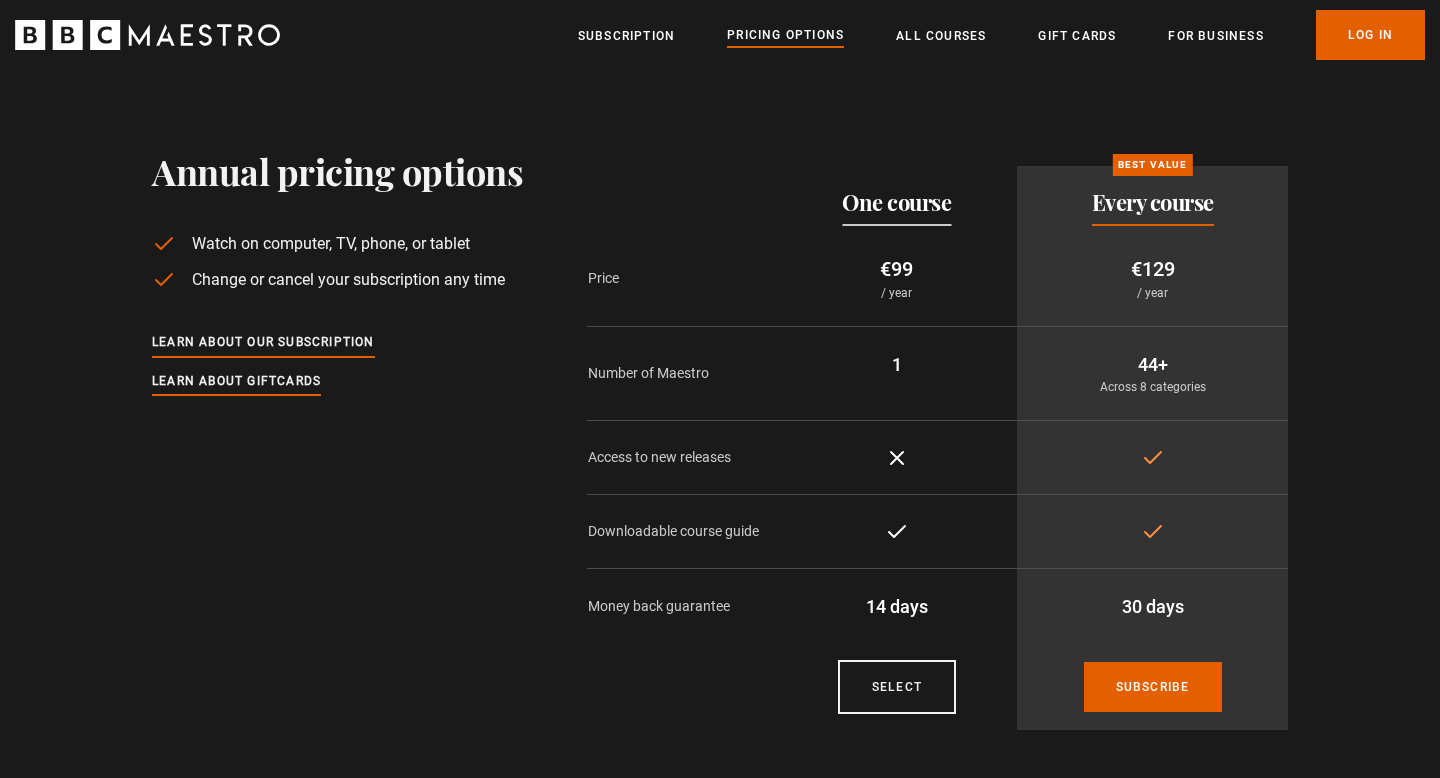 scroll, scrollTop: 0, scrollLeft: 0, axis: both 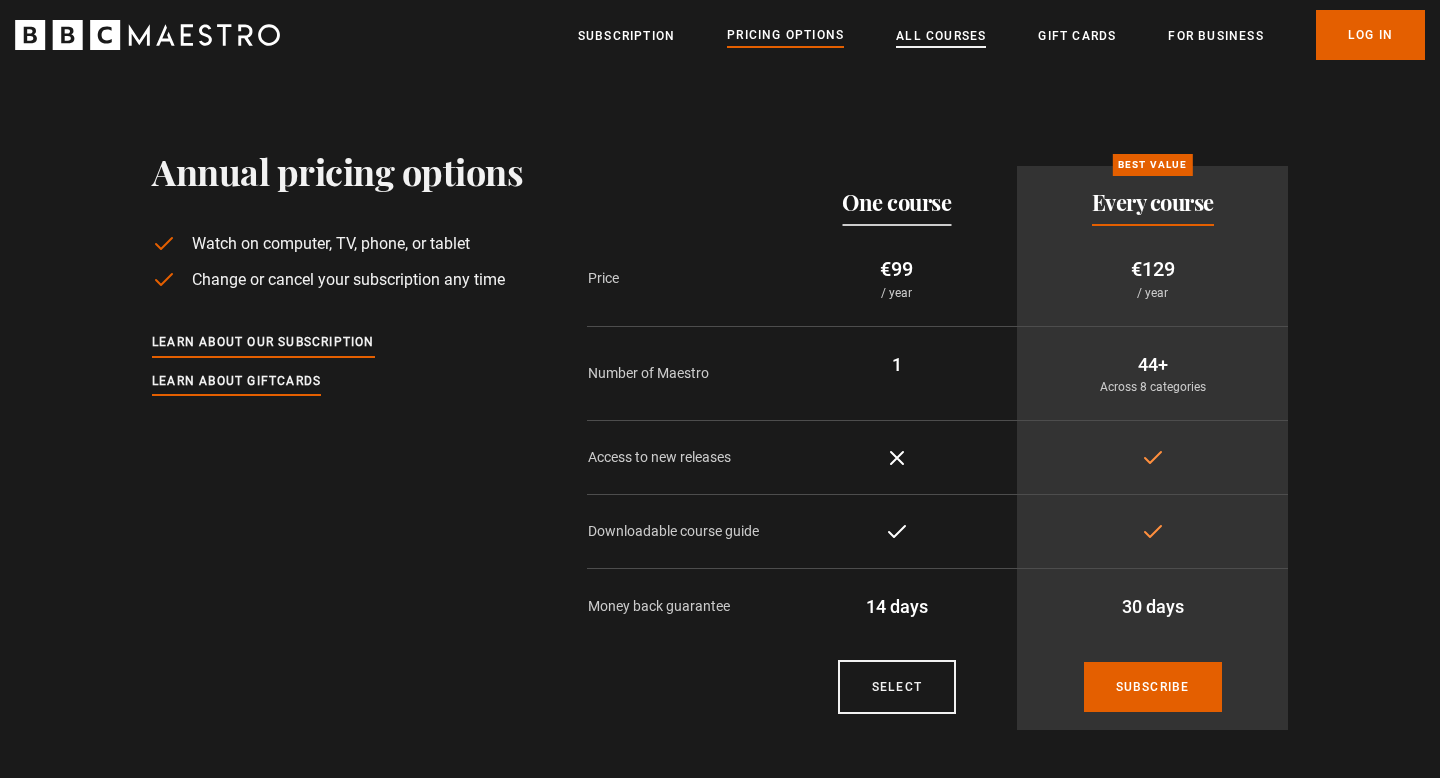 click on "All Courses" at bounding box center (941, 36) 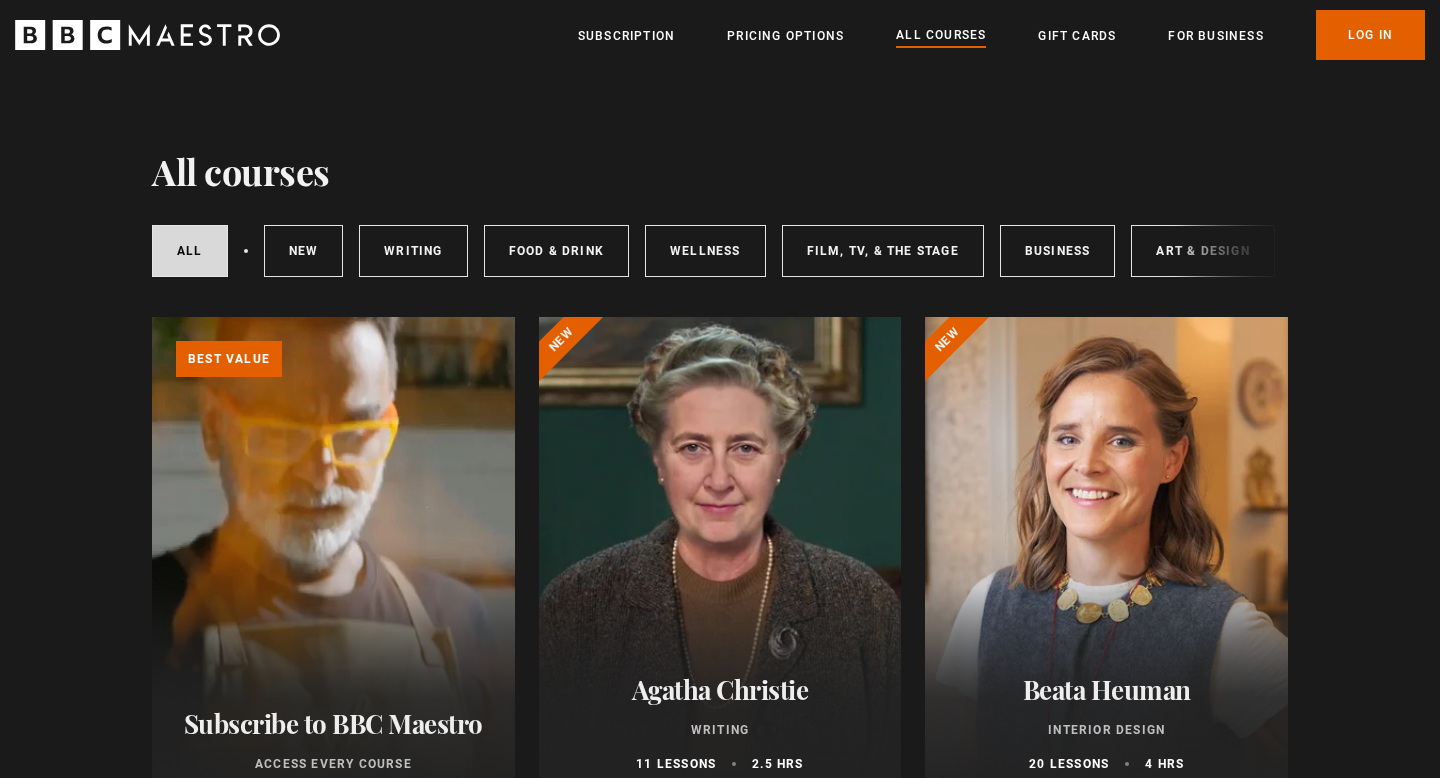 scroll, scrollTop: 0, scrollLeft: 0, axis: both 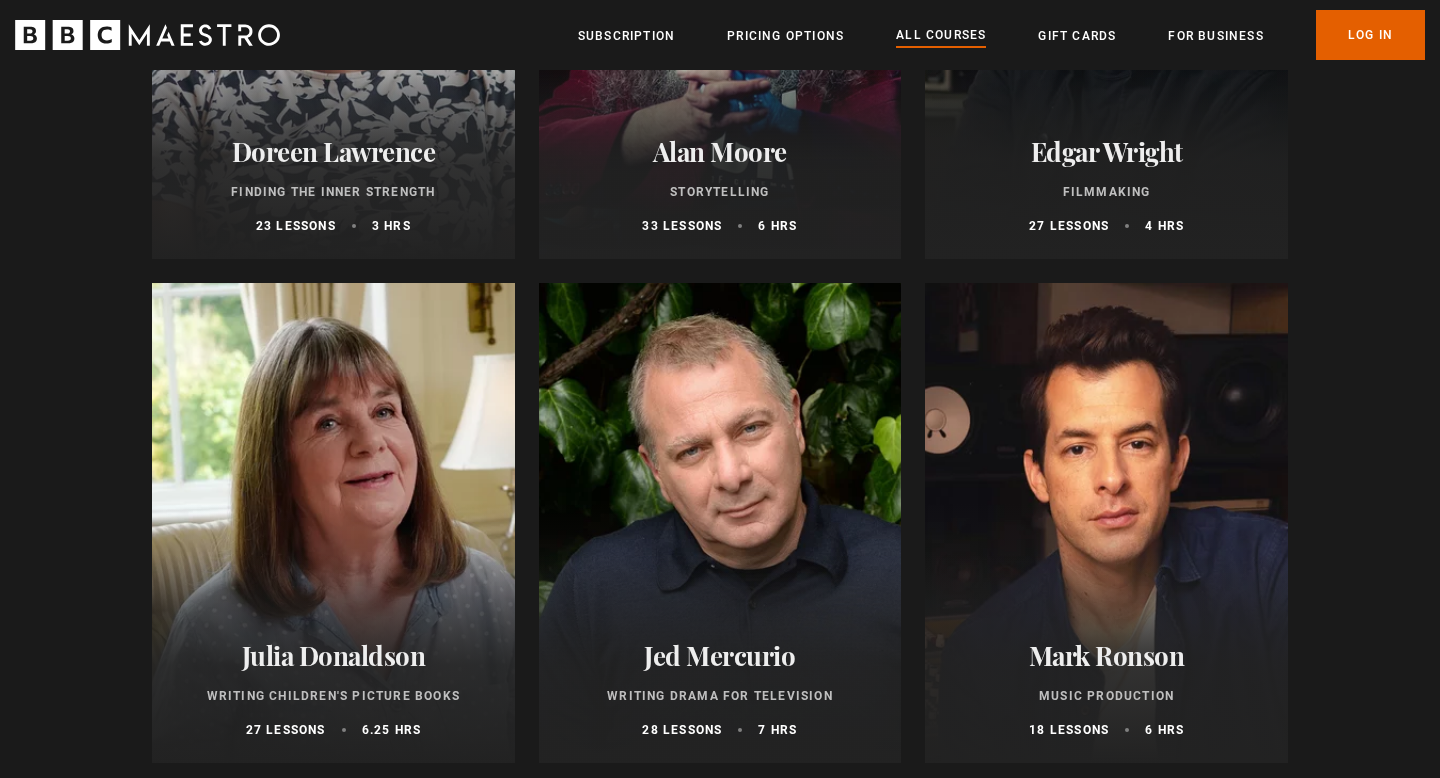 click at bounding box center [333, 523] 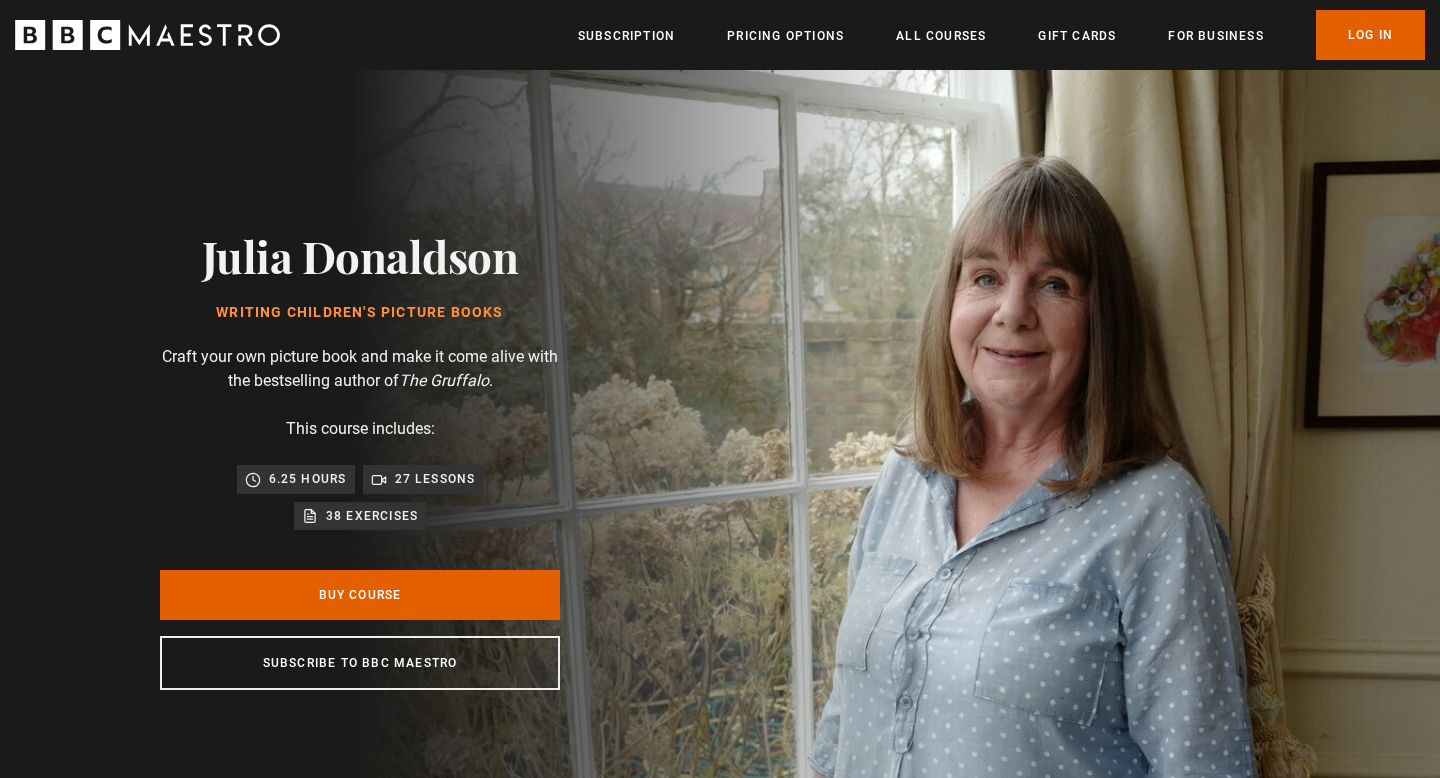 scroll, scrollTop: 0, scrollLeft: 0, axis: both 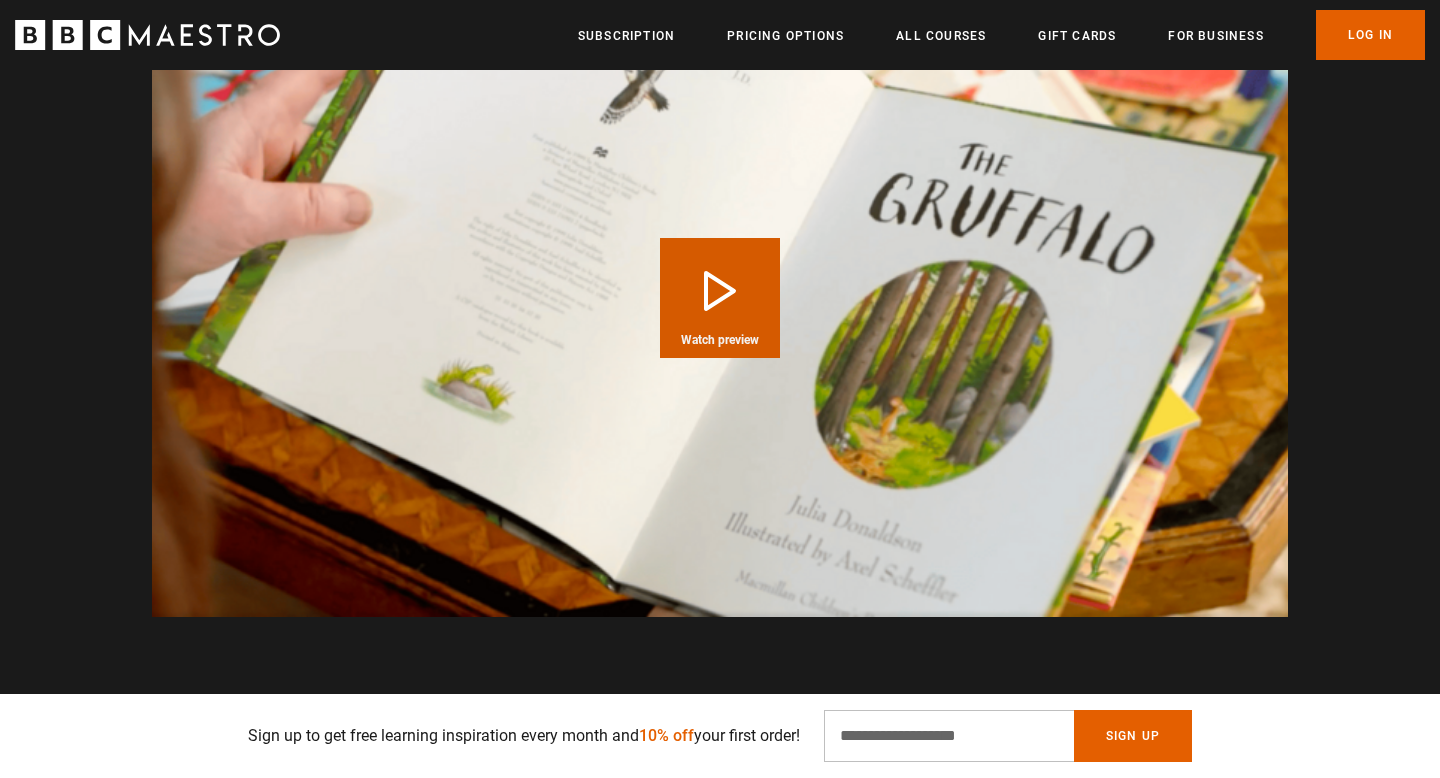 click on "Play Course overview for Writing Children's Picture Books with Julia Donaldson Watch preview" at bounding box center (720, 298) 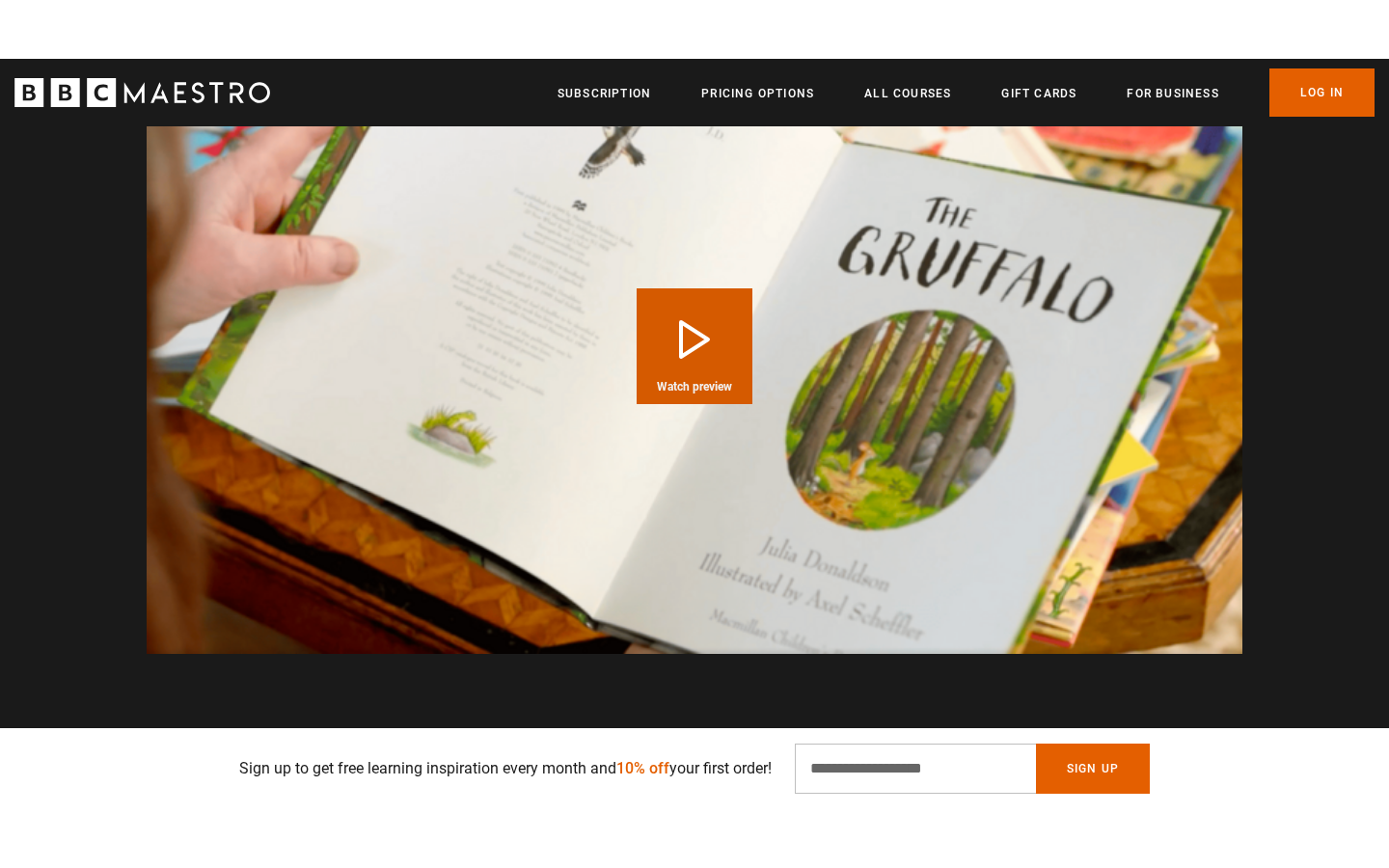 scroll, scrollTop: 1924, scrollLeft: 0, axis: vertical 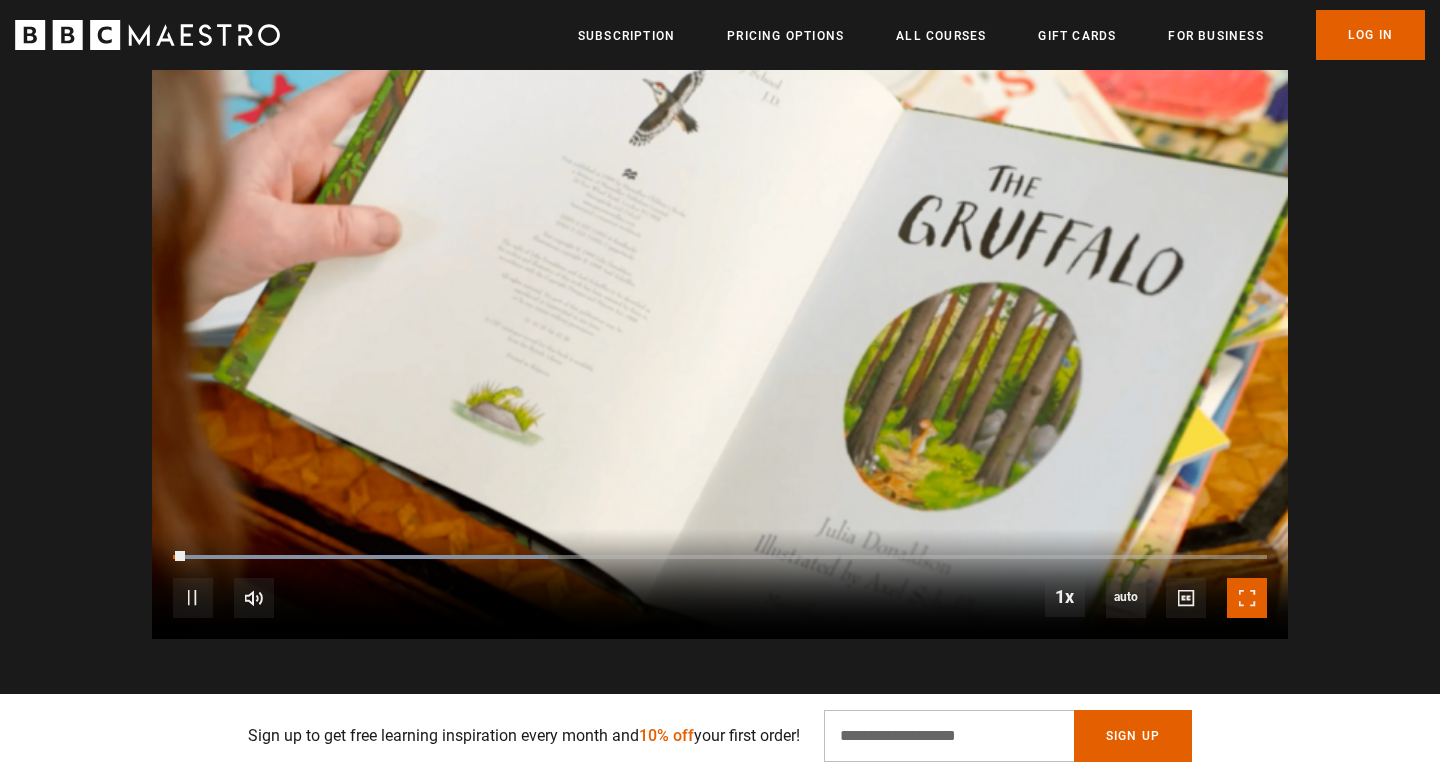 click at bounding box center [1247, 598] 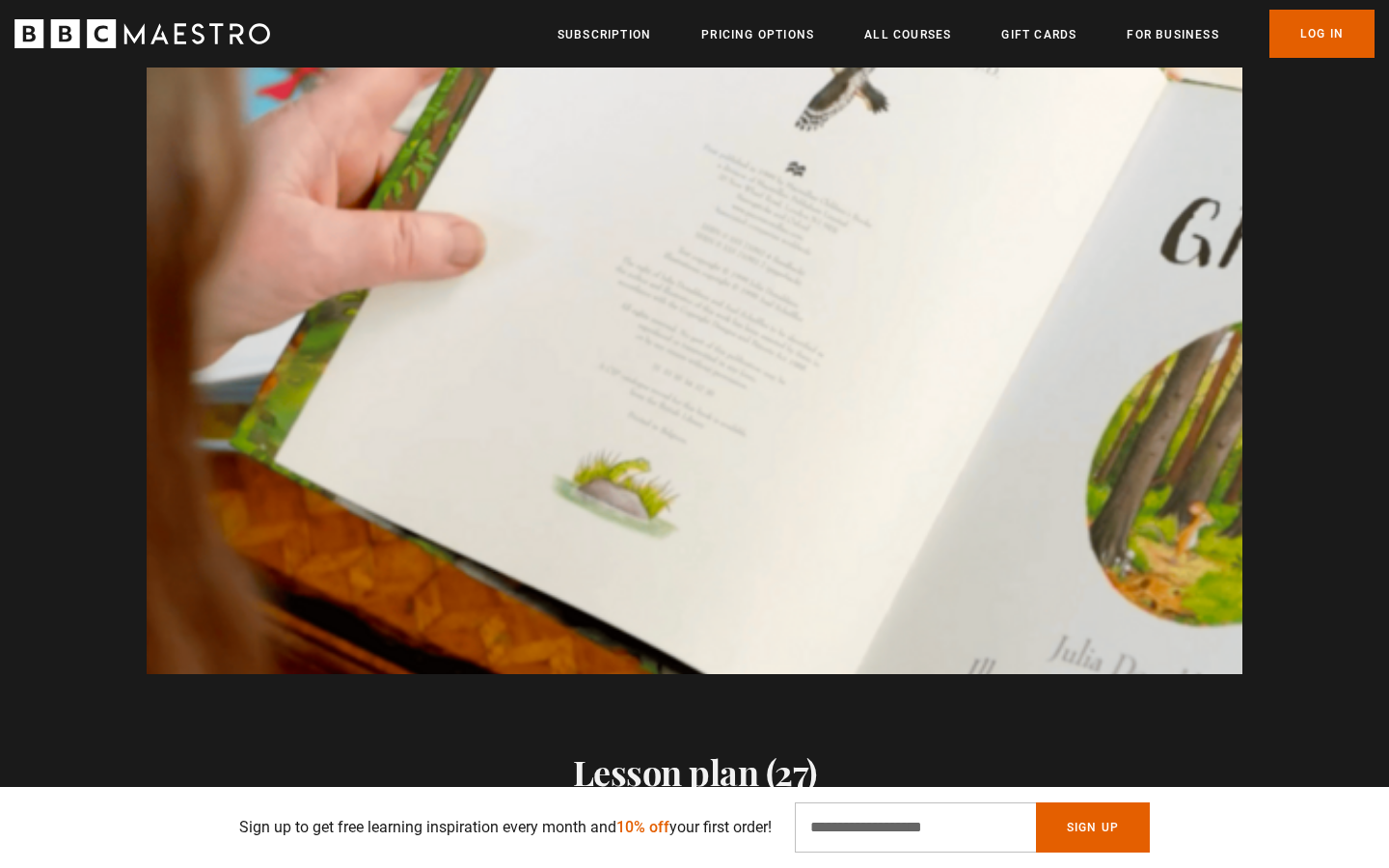 scroll, scrollTop: 0, scrollLeft: 2527, axis: horizontal 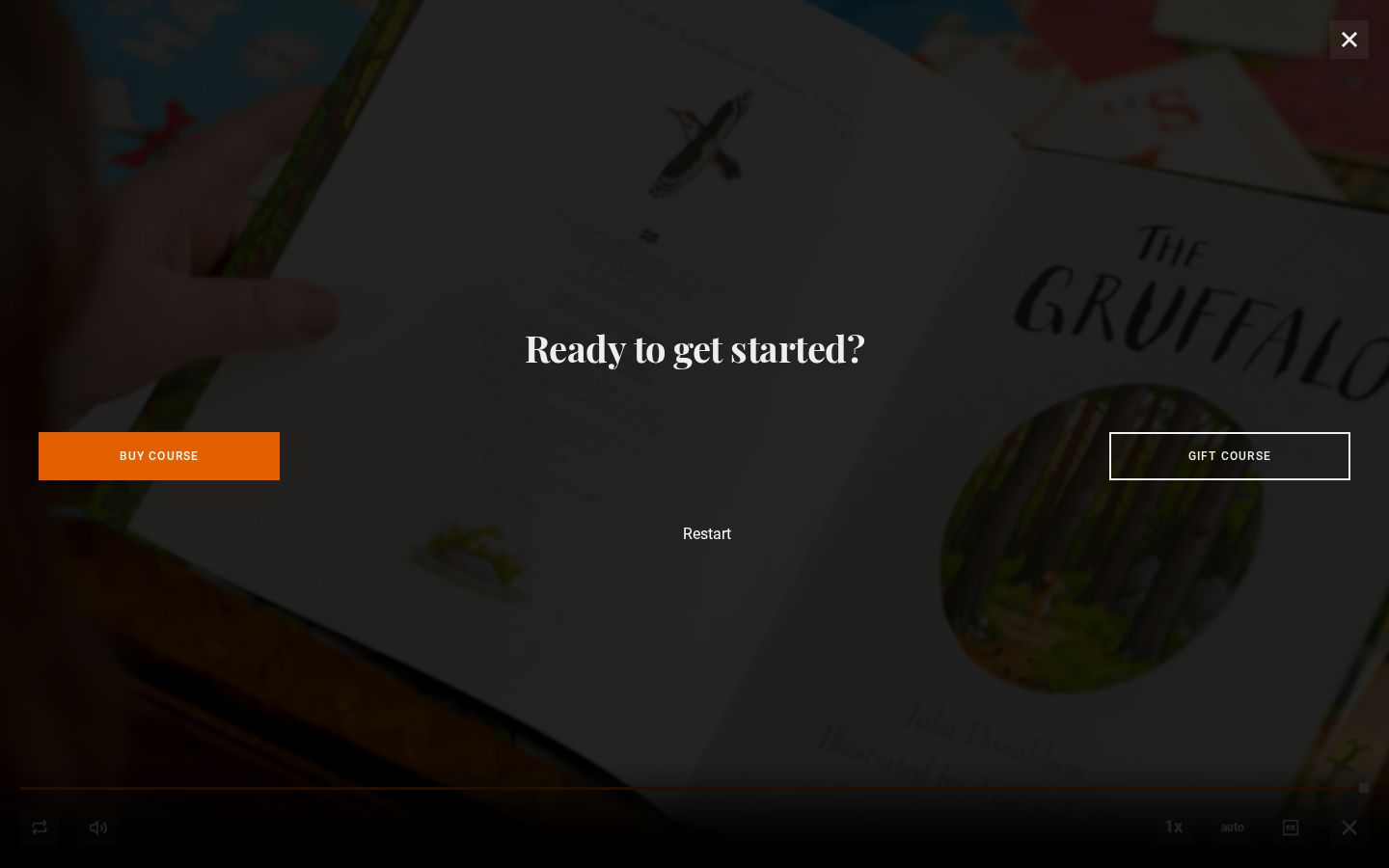 click on "Ready to get started?
Buy Course
Gift course
Restart" at bounding box center [694, 434] 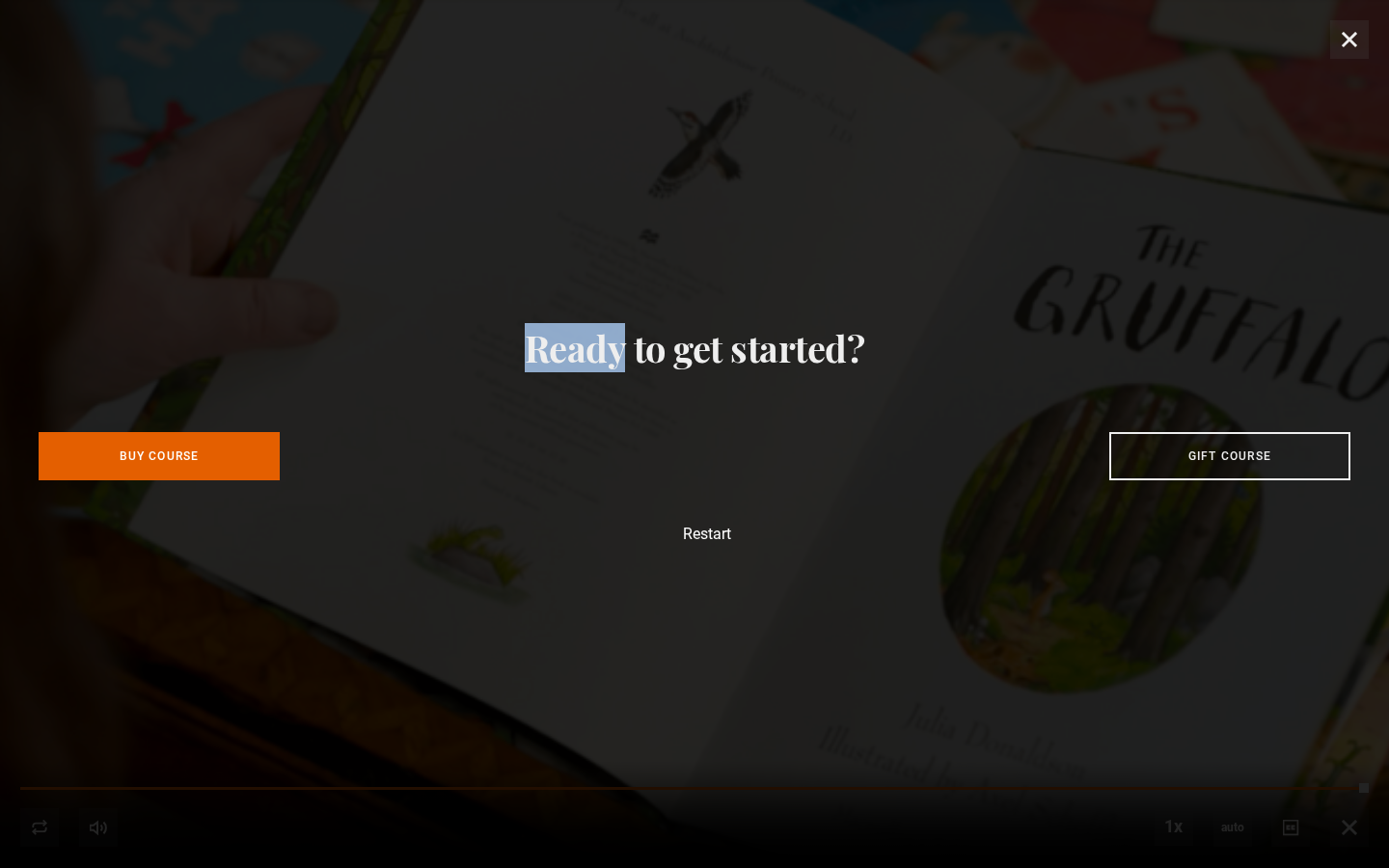 click on "Ready to get started?
Buy Course
Gift course
Restart" at bounding box center [694, 434] 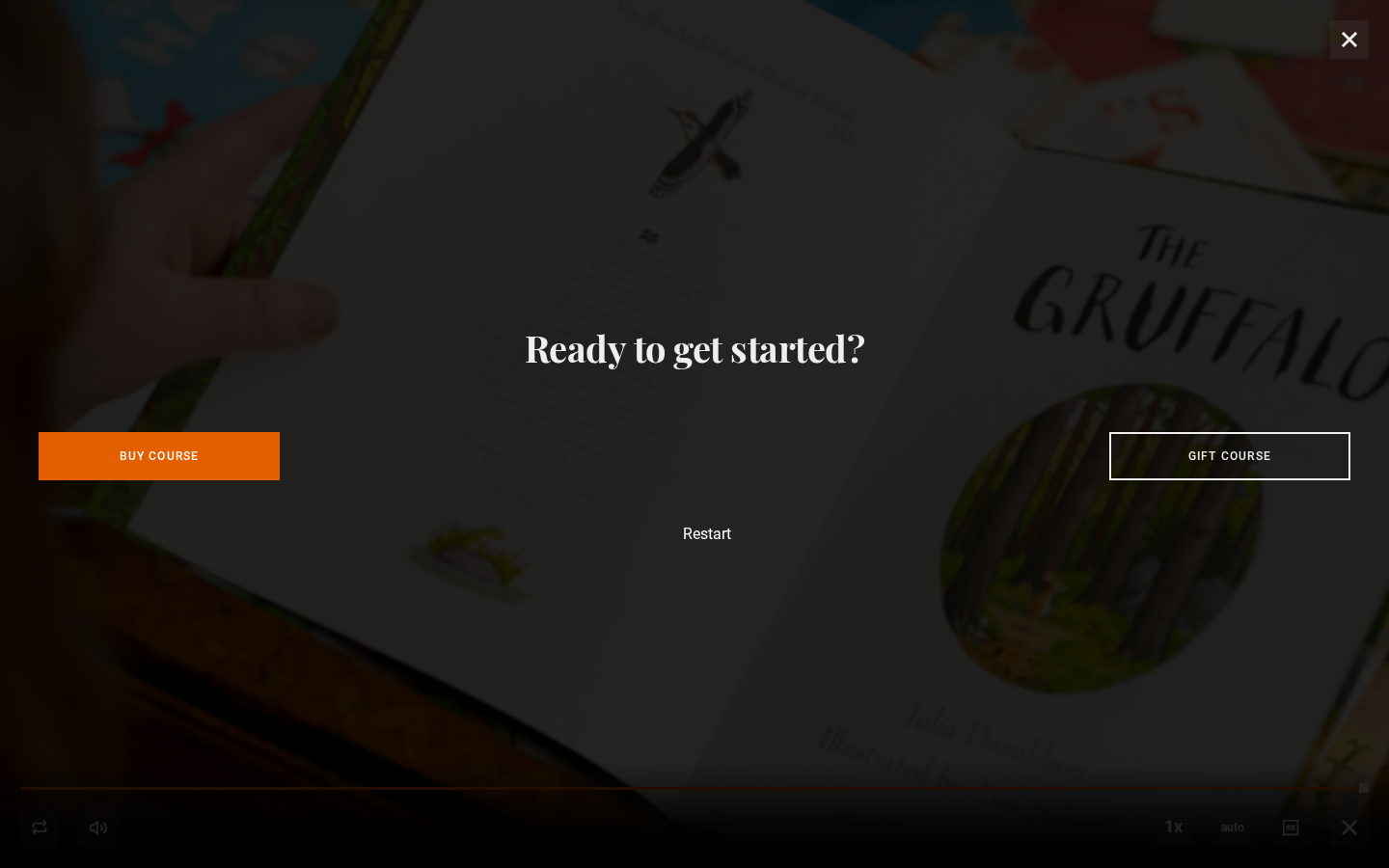 click on "Ready to get started?
Buy Course
Gift course
Restart" at bounding box center (694, 434) 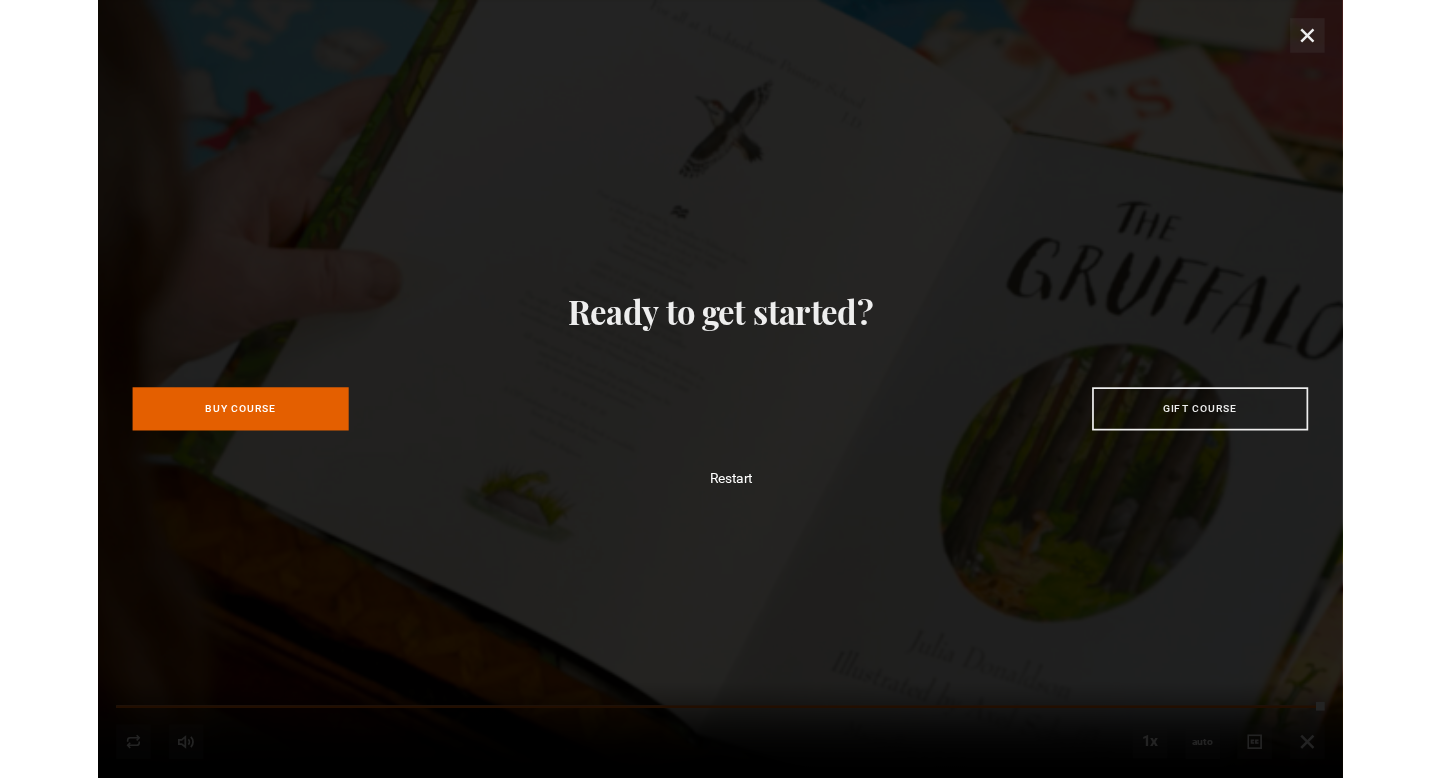 scroll, scrollTop: 0, scrollLeft: 3144, axis: horizontal 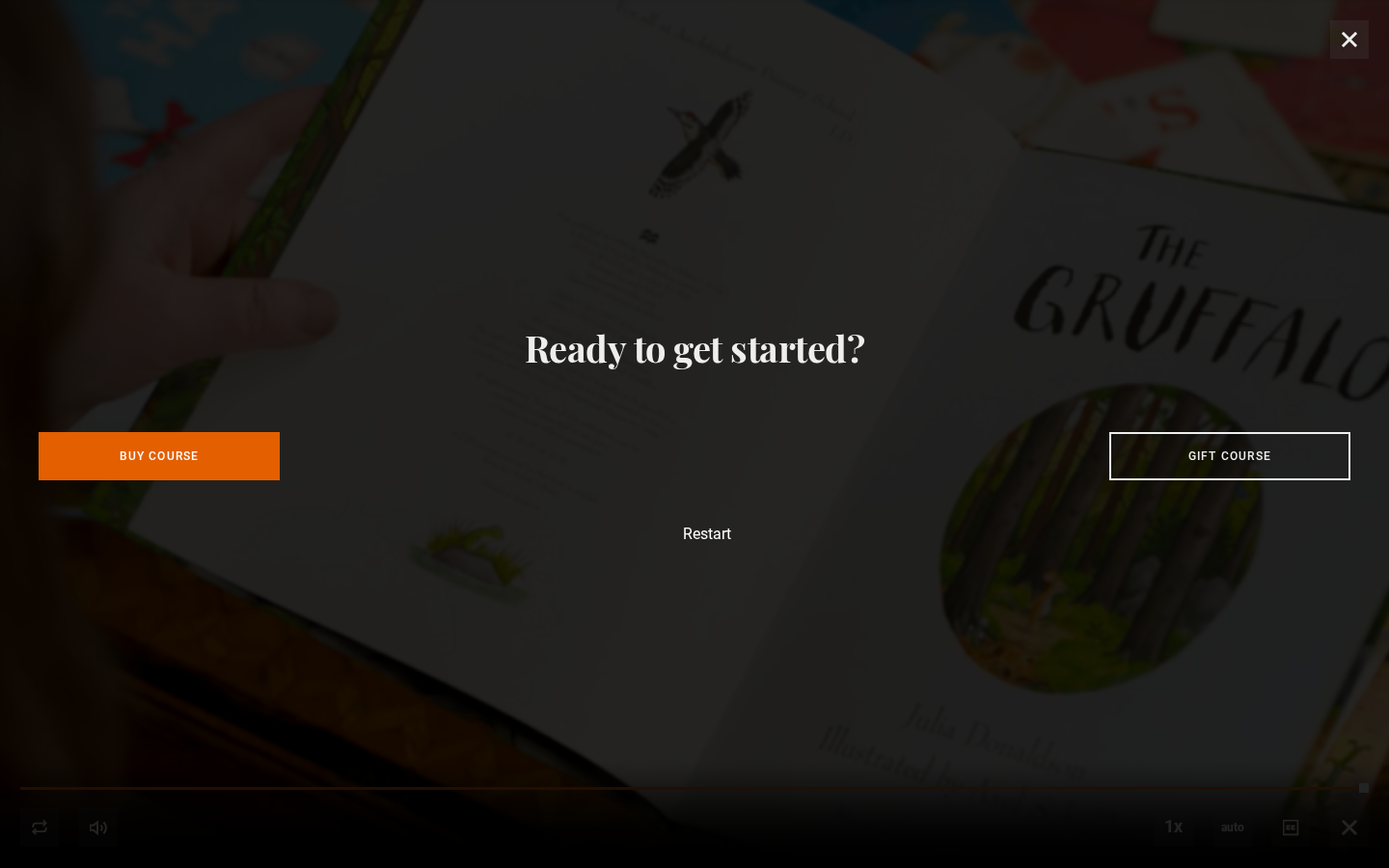 click on "Restart" at bounding box center [694, 534] 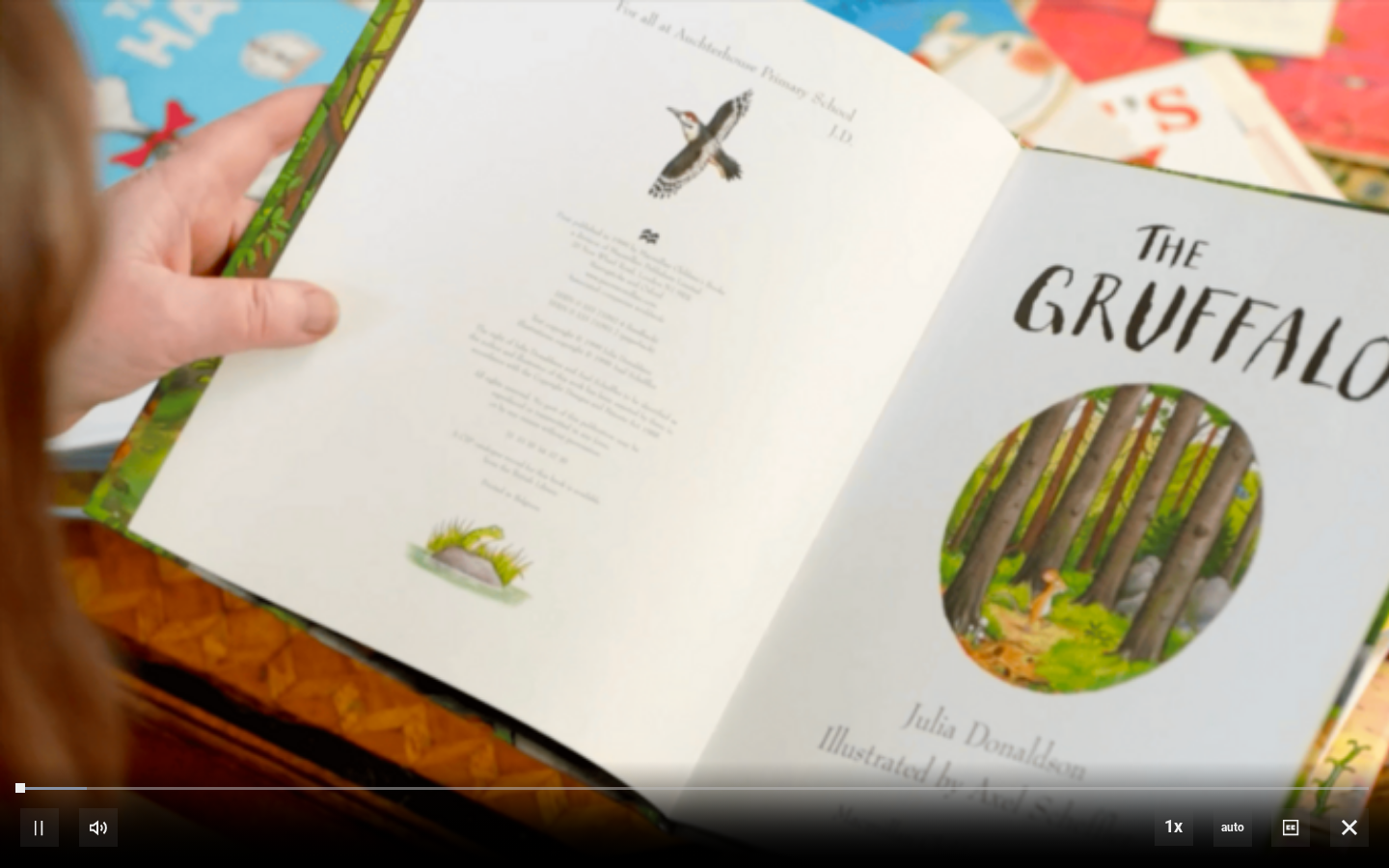 click on "Video Player is loading. Play Course overview for Writing Children's Picture Books with Julia Donaldson Watch preview 10s Skip Back 10 seconds Pause 10s Skip Forward 10 seconds Loaded :  4.92% 1:37 0:00 Pause Mute Current Time  0:00 - Duration  1:41 1x Playback Rate 2x 1.5x 1x , selected 0.5x auto Quality 360p 720p 1080p 2160p Auto , selected Captions captions off , selected English  Captions This is a modal window.
Ready to get started?
Buy Course
Gift course
Restart" at bounding box center [694, 434] 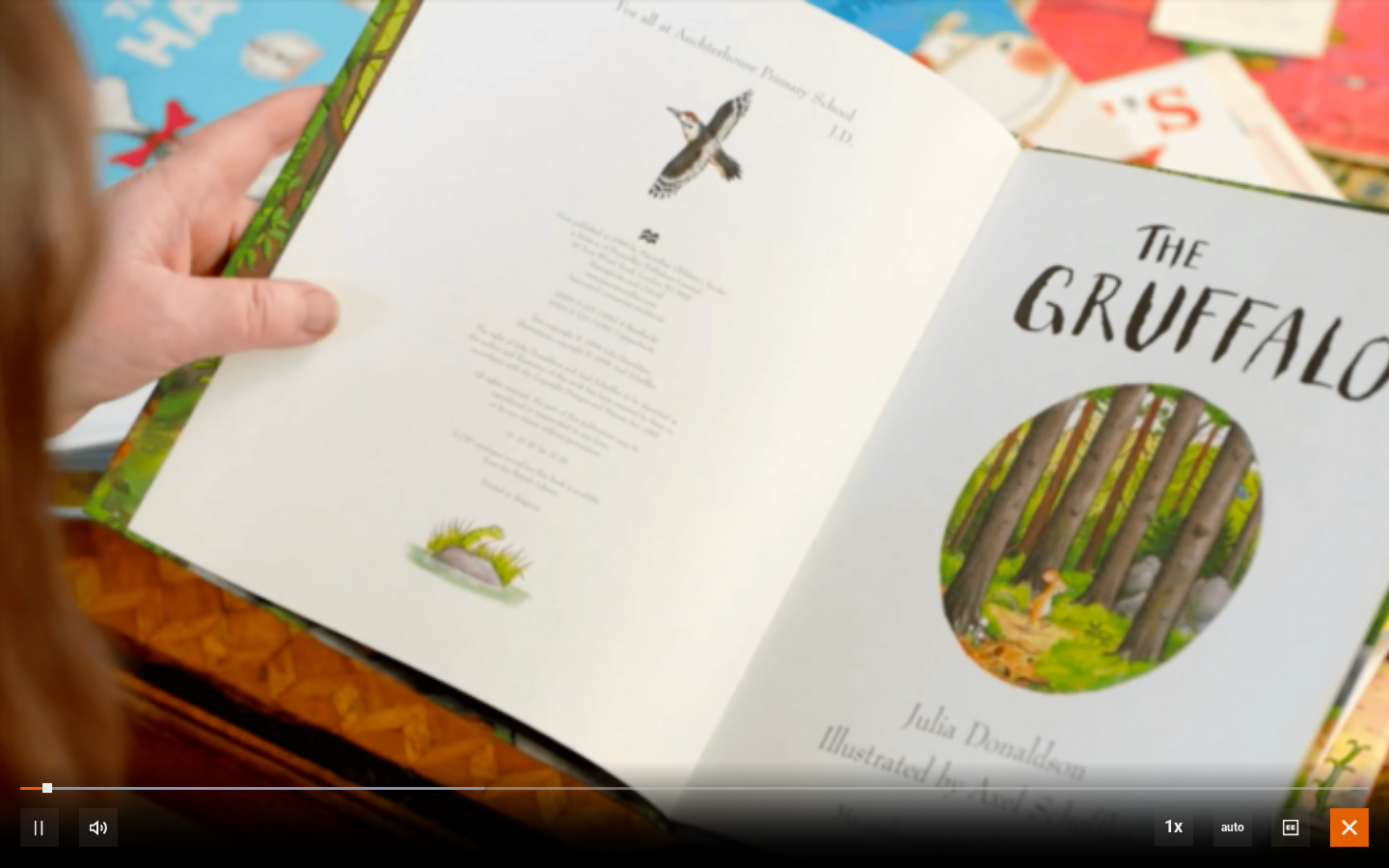 click at bounding box center (1349, 827) 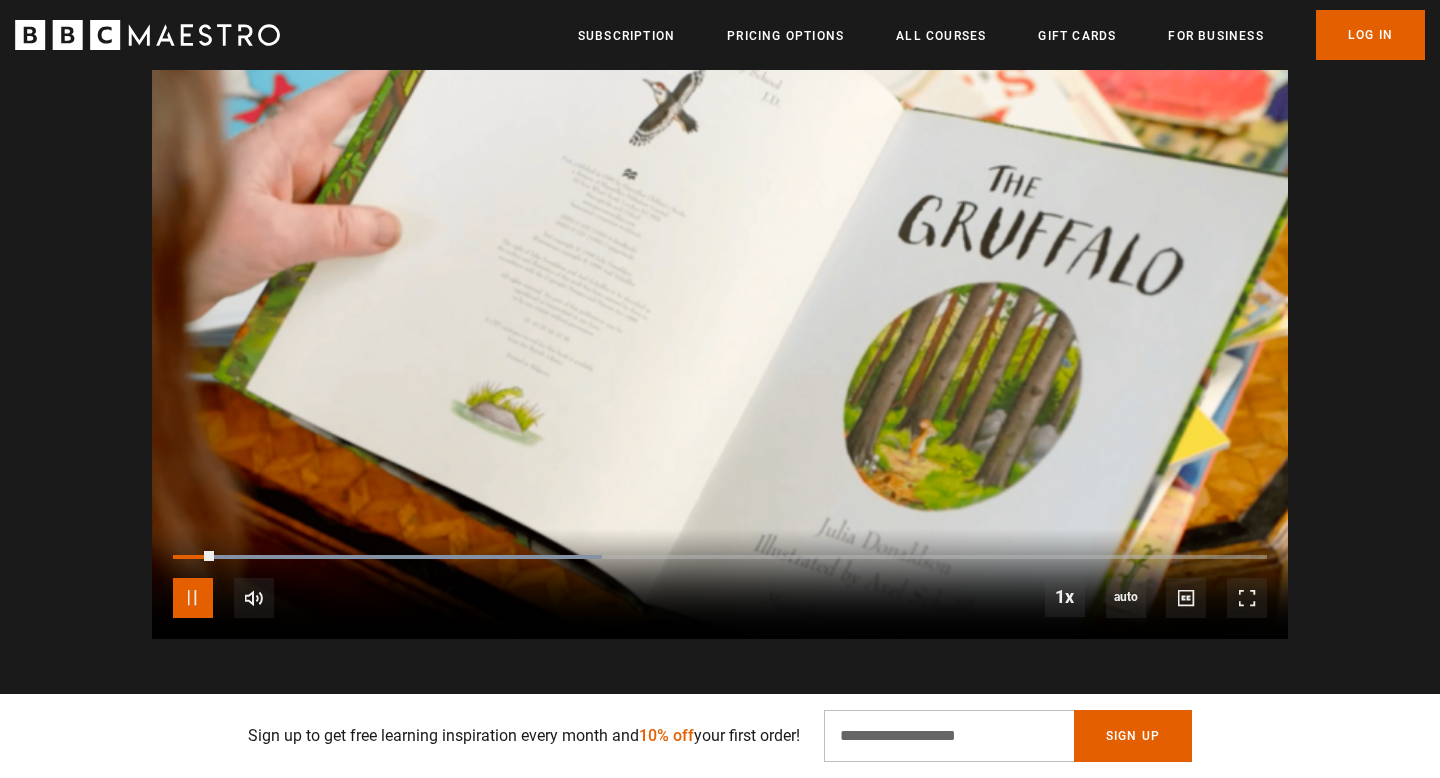 click at bounding box center [193, 598] 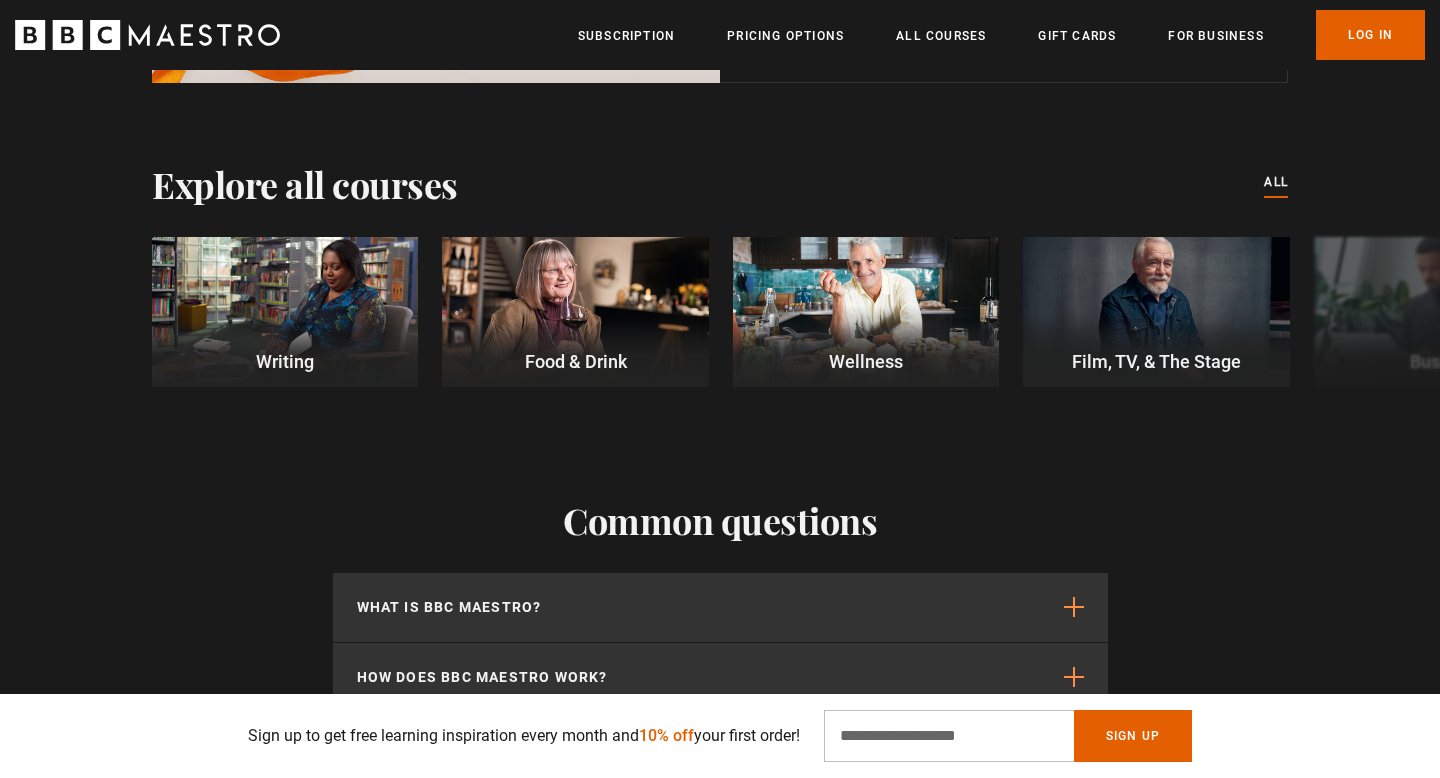 scroll, scrollTop: 5511, scrollLeft: 0, axis: vertical 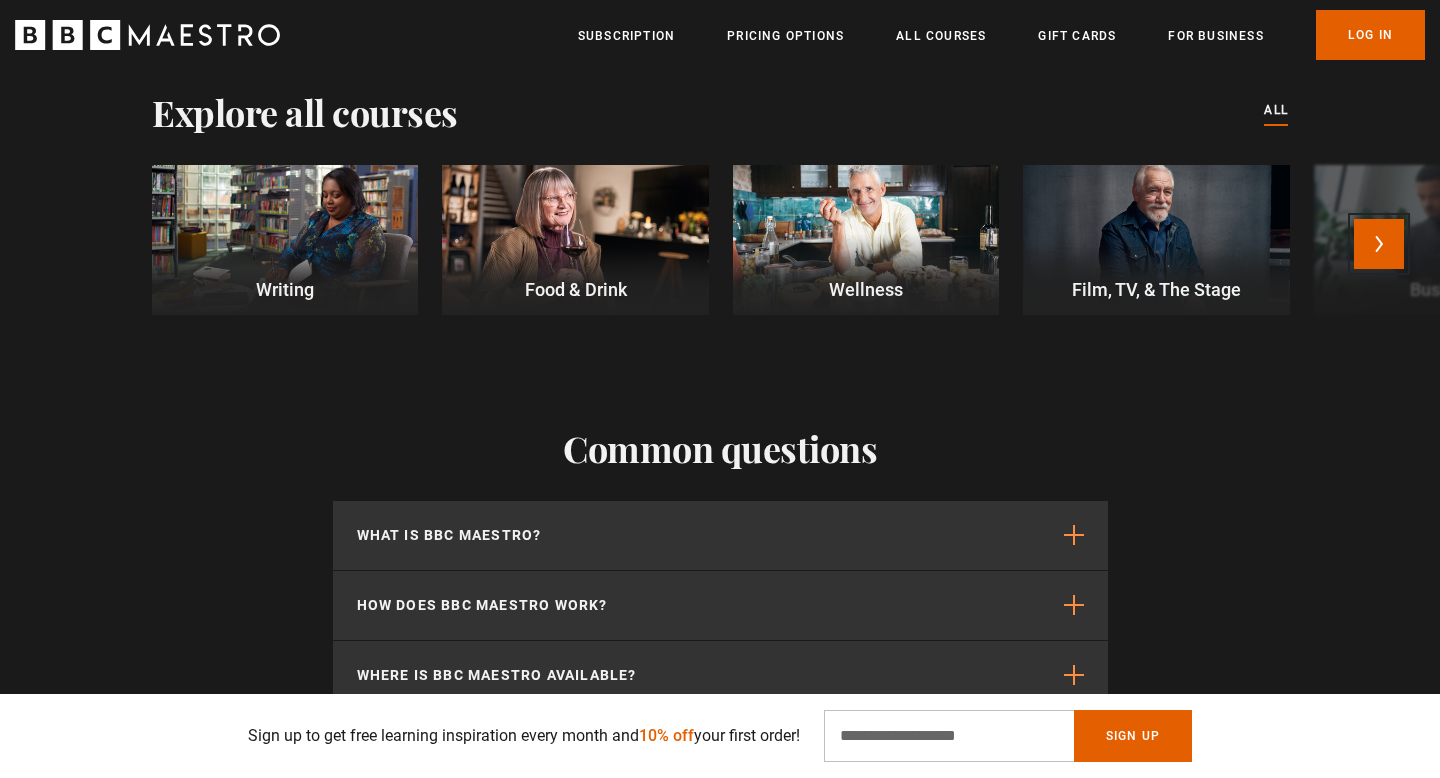 click on "Next" at bounding box center (1379, 244) 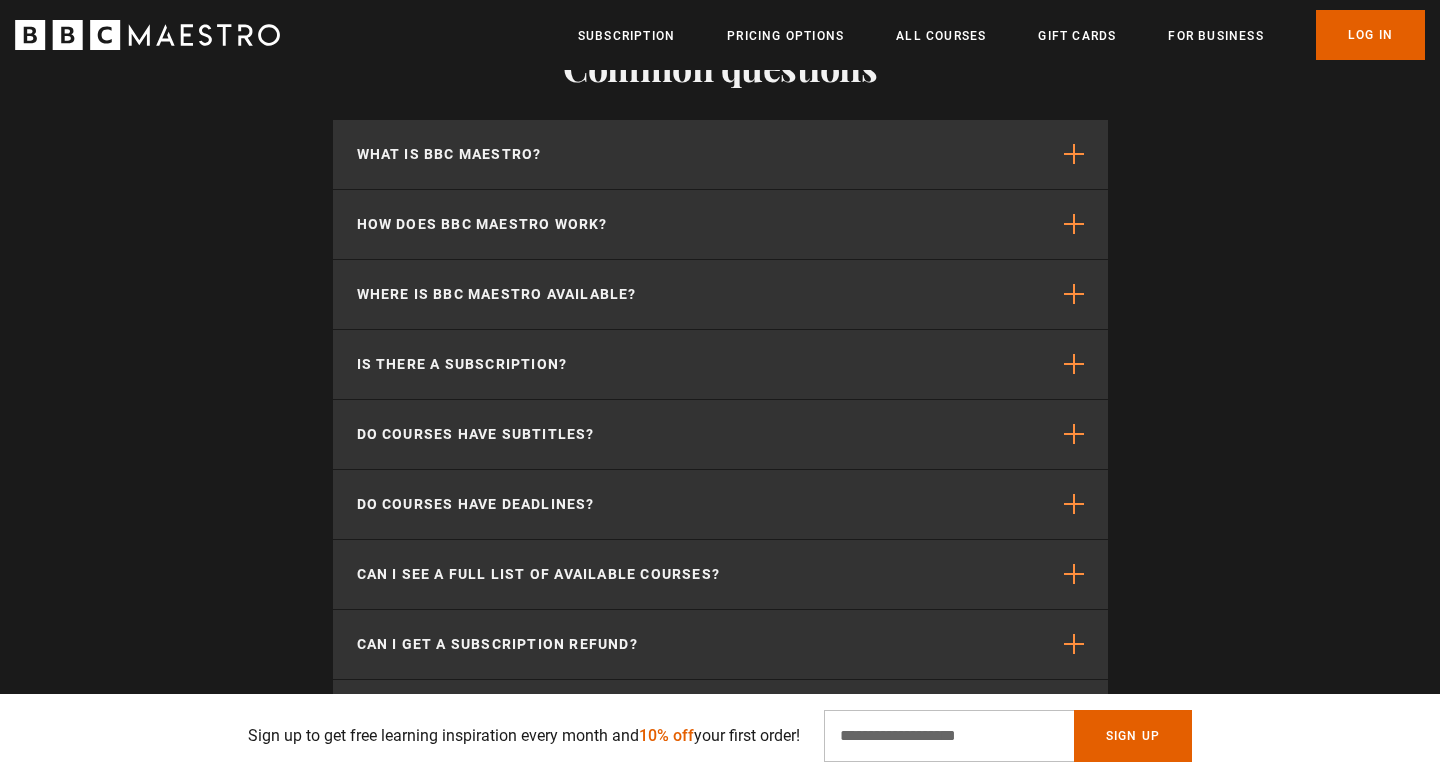 scroll, scrollTop: 6234, scrollLeft: 0, axis: vertical 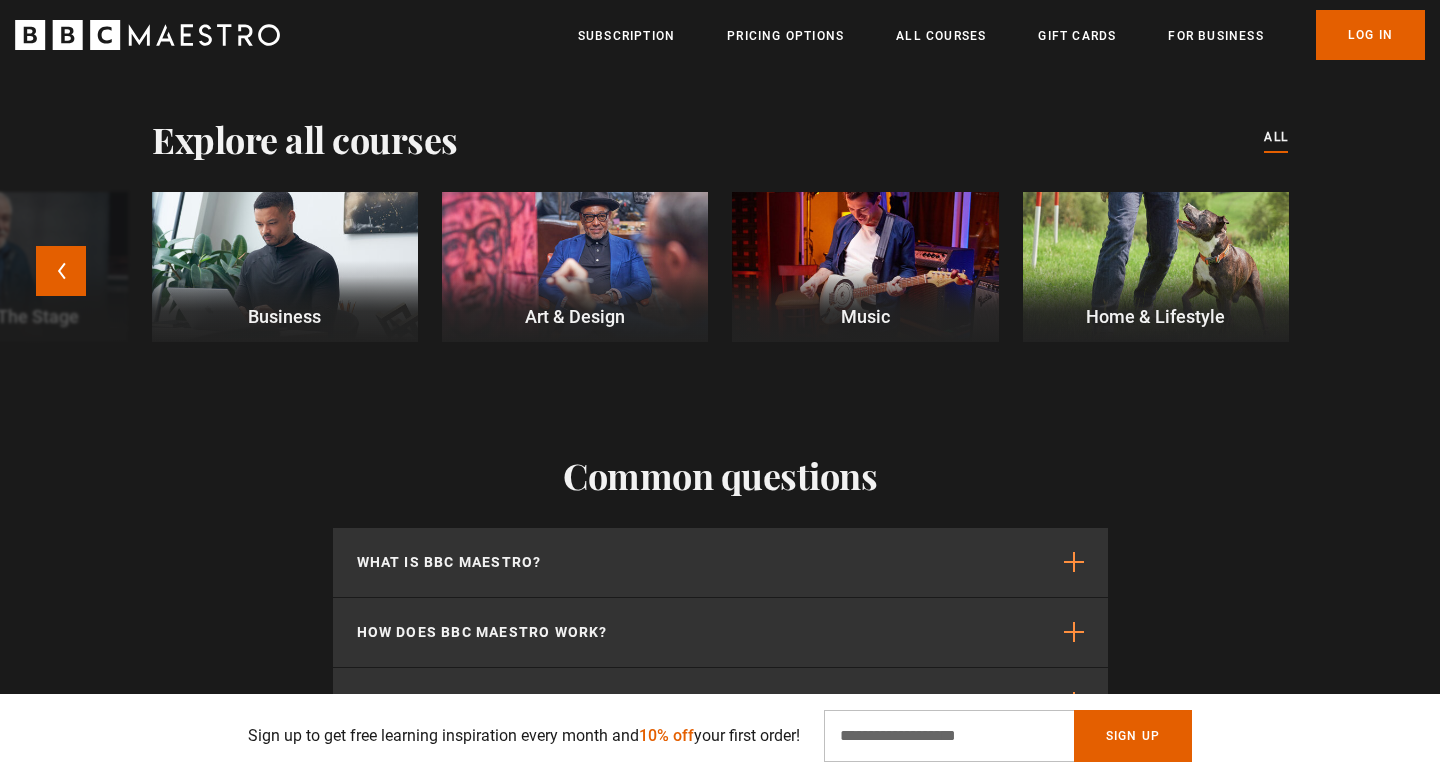 click at bounding box center (865, 267) 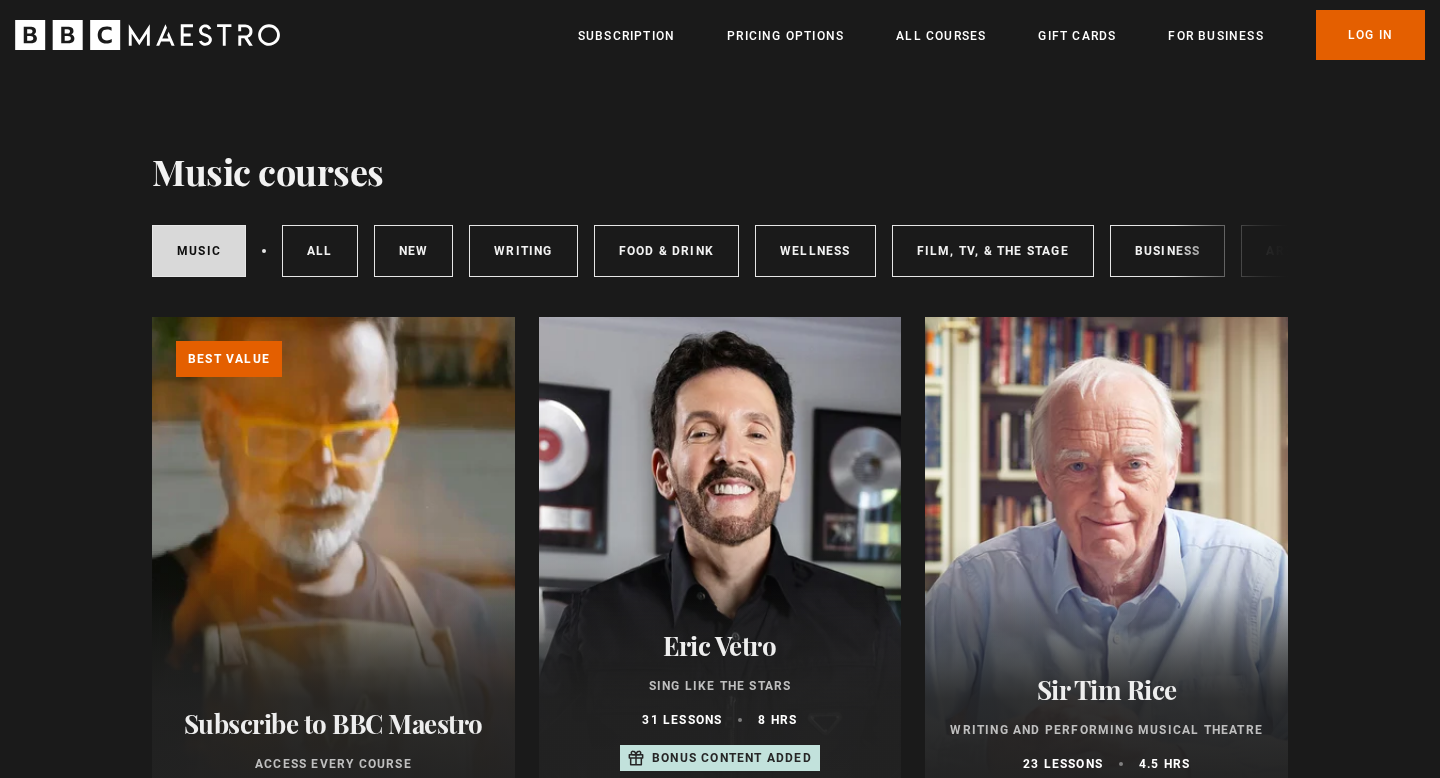scroll, scrollTop: 0, scrollLeft: 0, axis: both 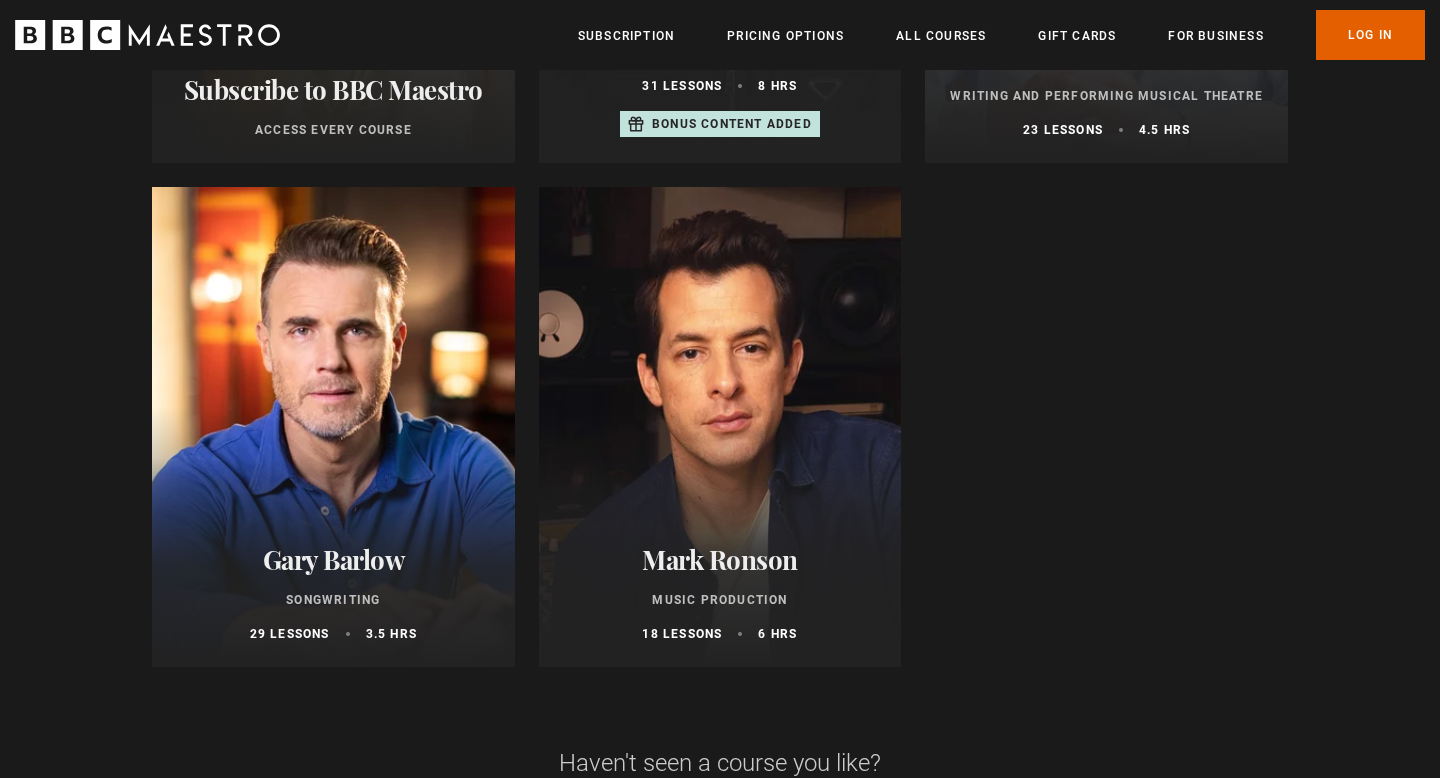 click at bounding box center (720, 427) 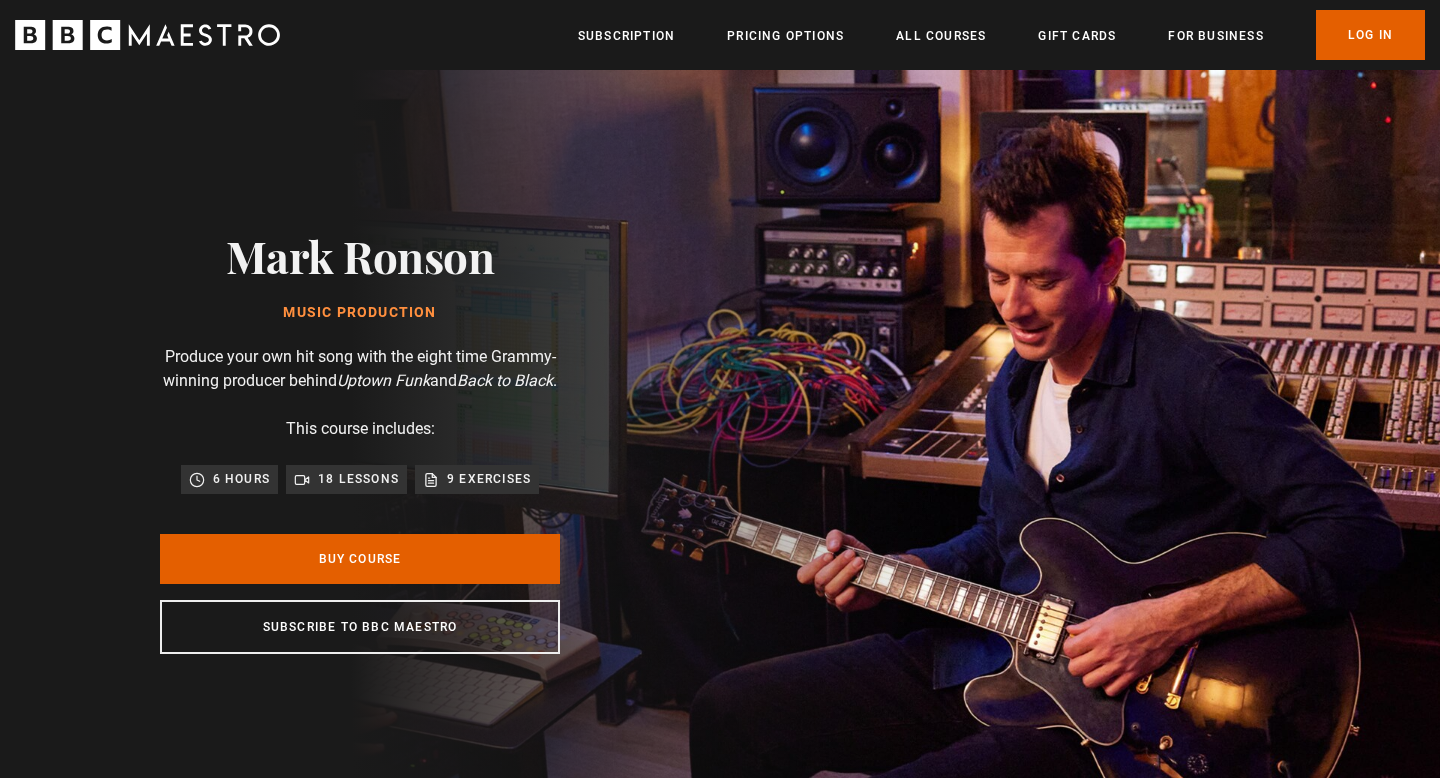 scroll, scrollTop: 0, scrollLeft: 0, axis: both 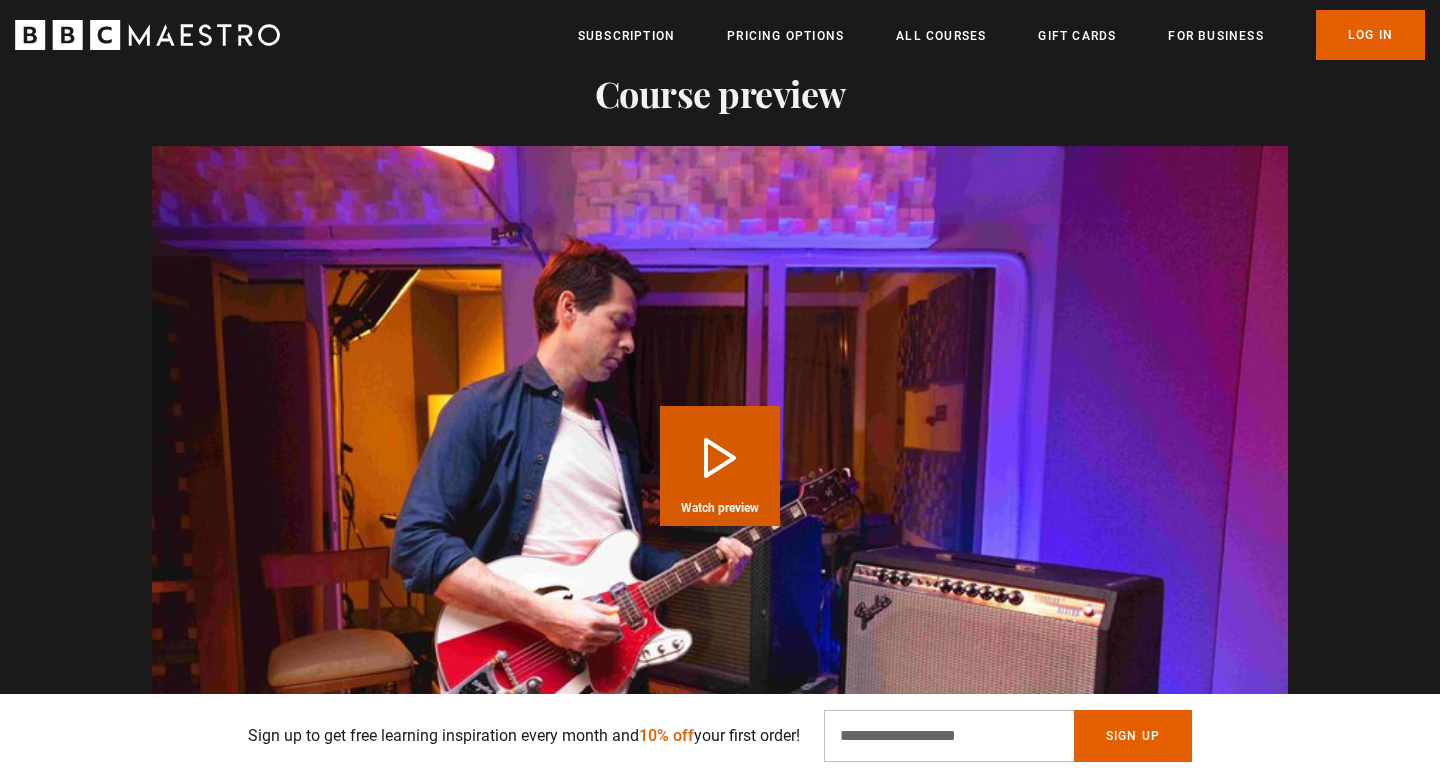 click on "Play Course overview for Music Production with Mark Ronson Watch preview" at bounding box center (720, 466) 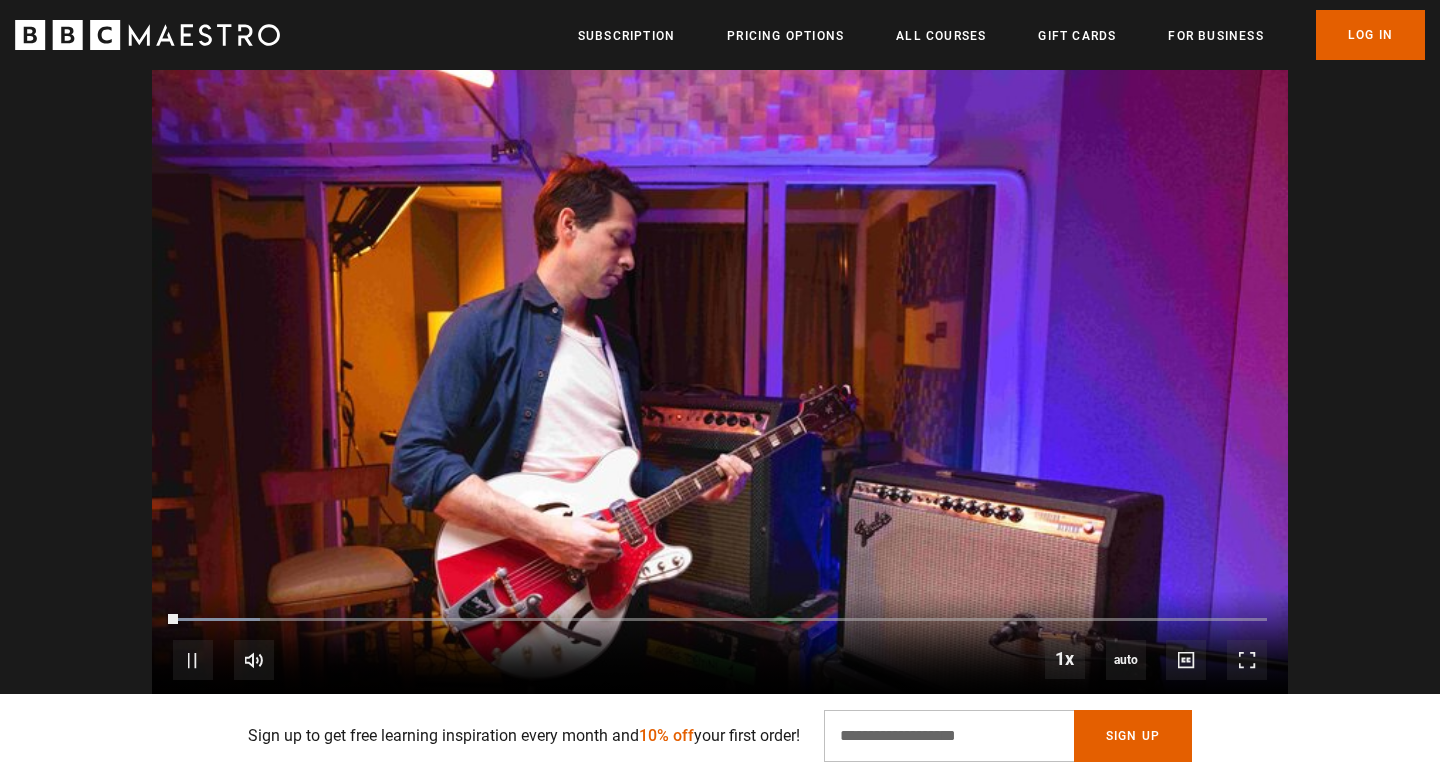 scroll, scrollTop: 2065, scrollLeft: 0, axis: vertical 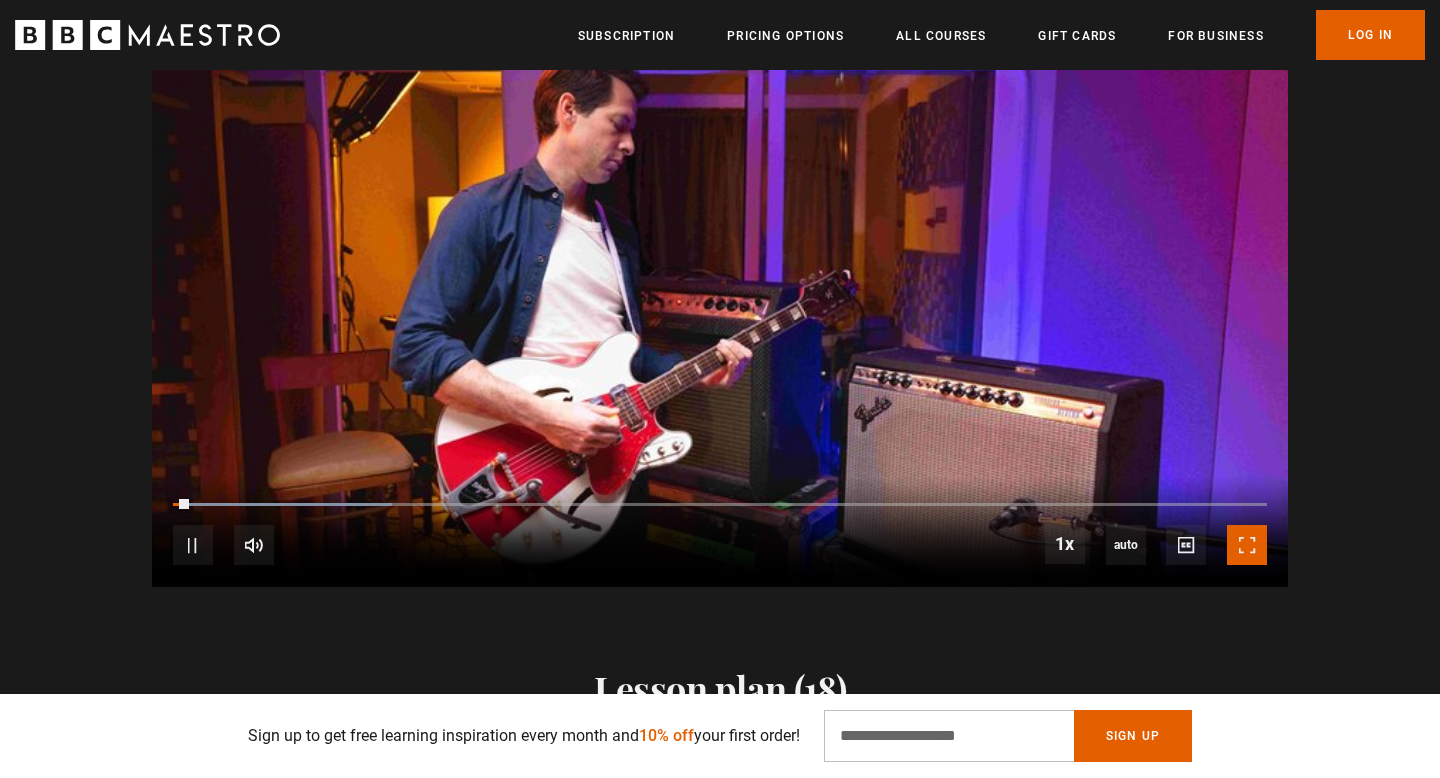 click at bounding box center (1247, 545) 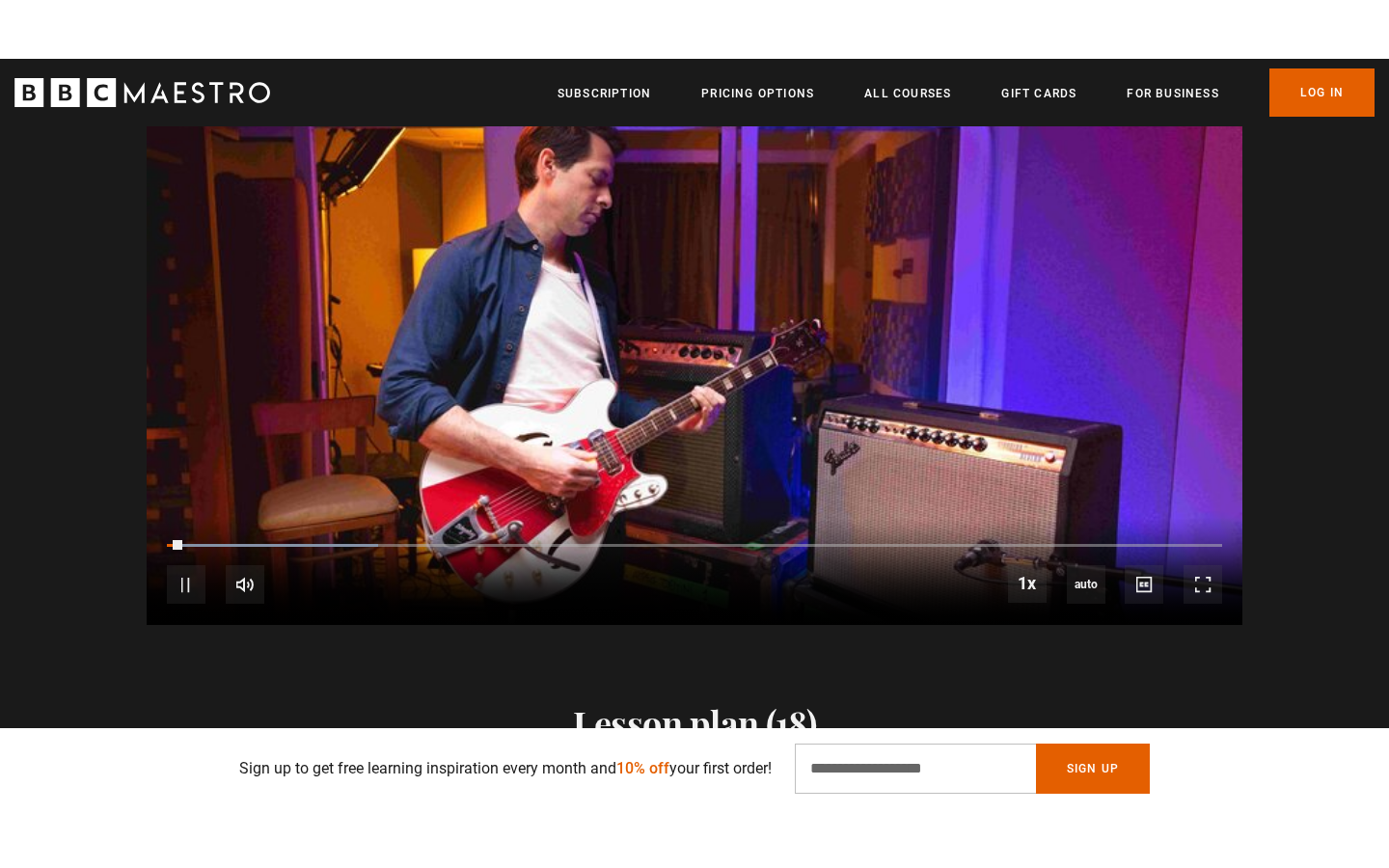 scroll, scrollTop: 1965, scrollLeft: 0, axis: vertical 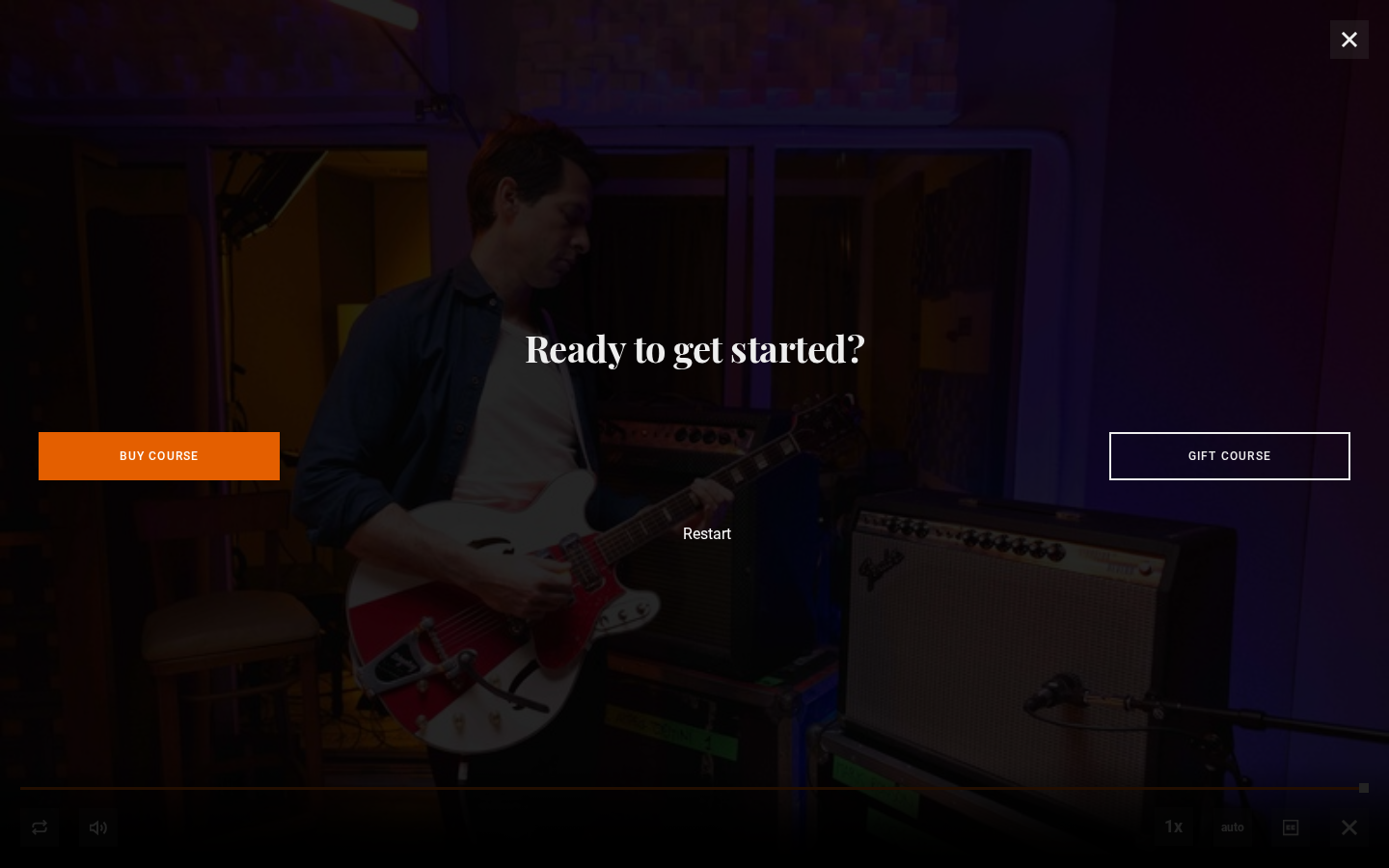click on "Ready to get started?
Buy Course
Gift course
Restart" at bounding box center [694, 434] 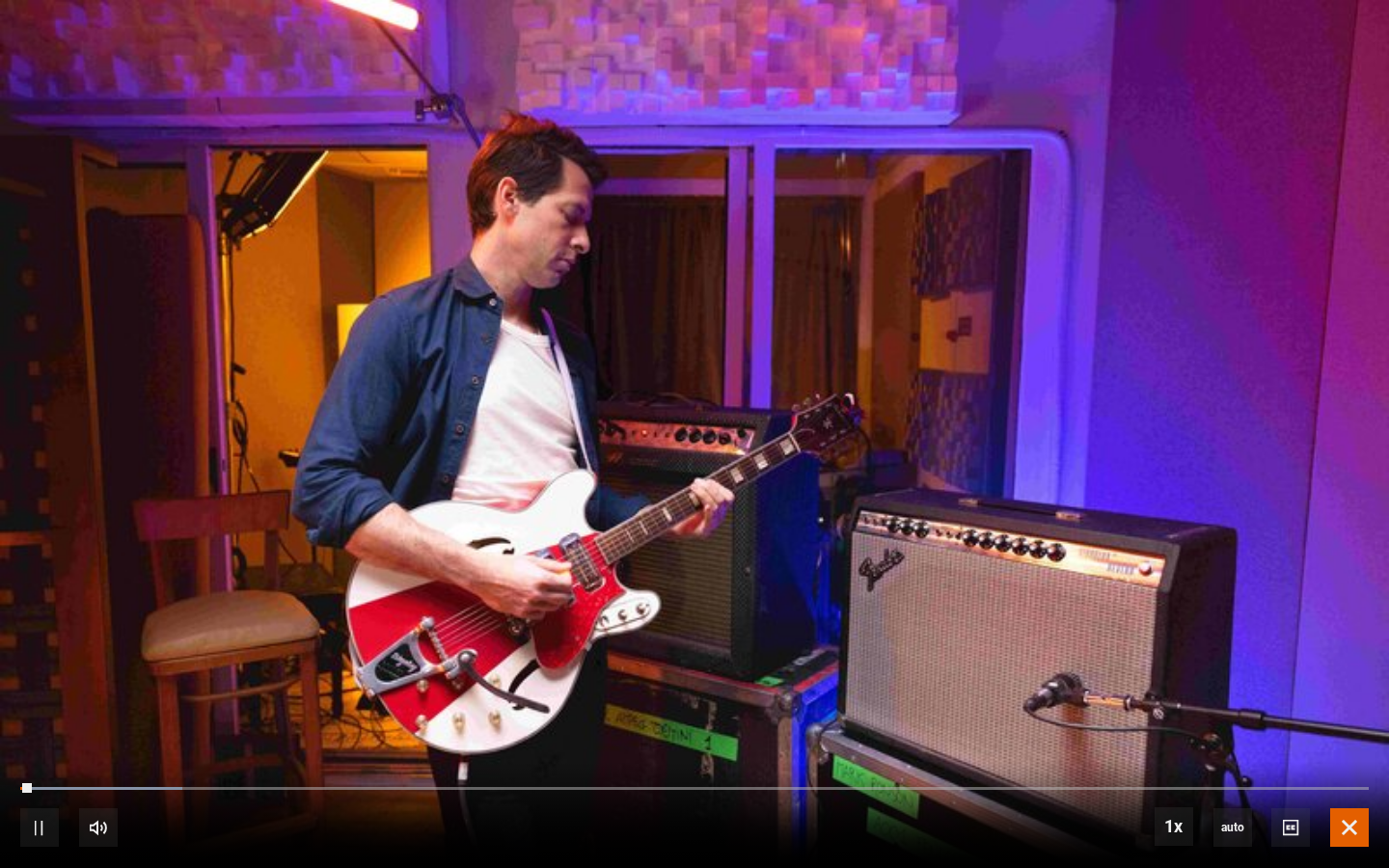 click at bounding box center [1349, 827] 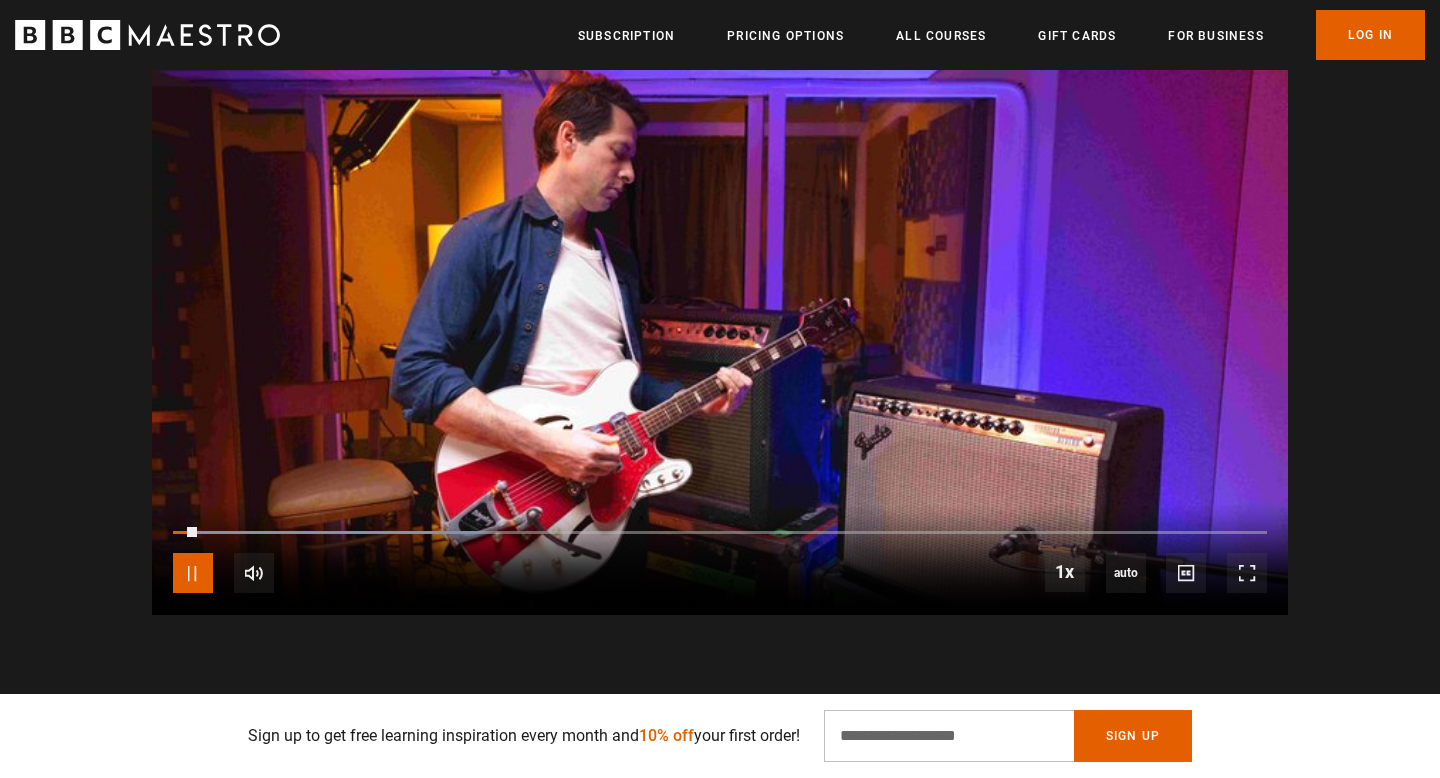 click at bounding box center (193, 573) 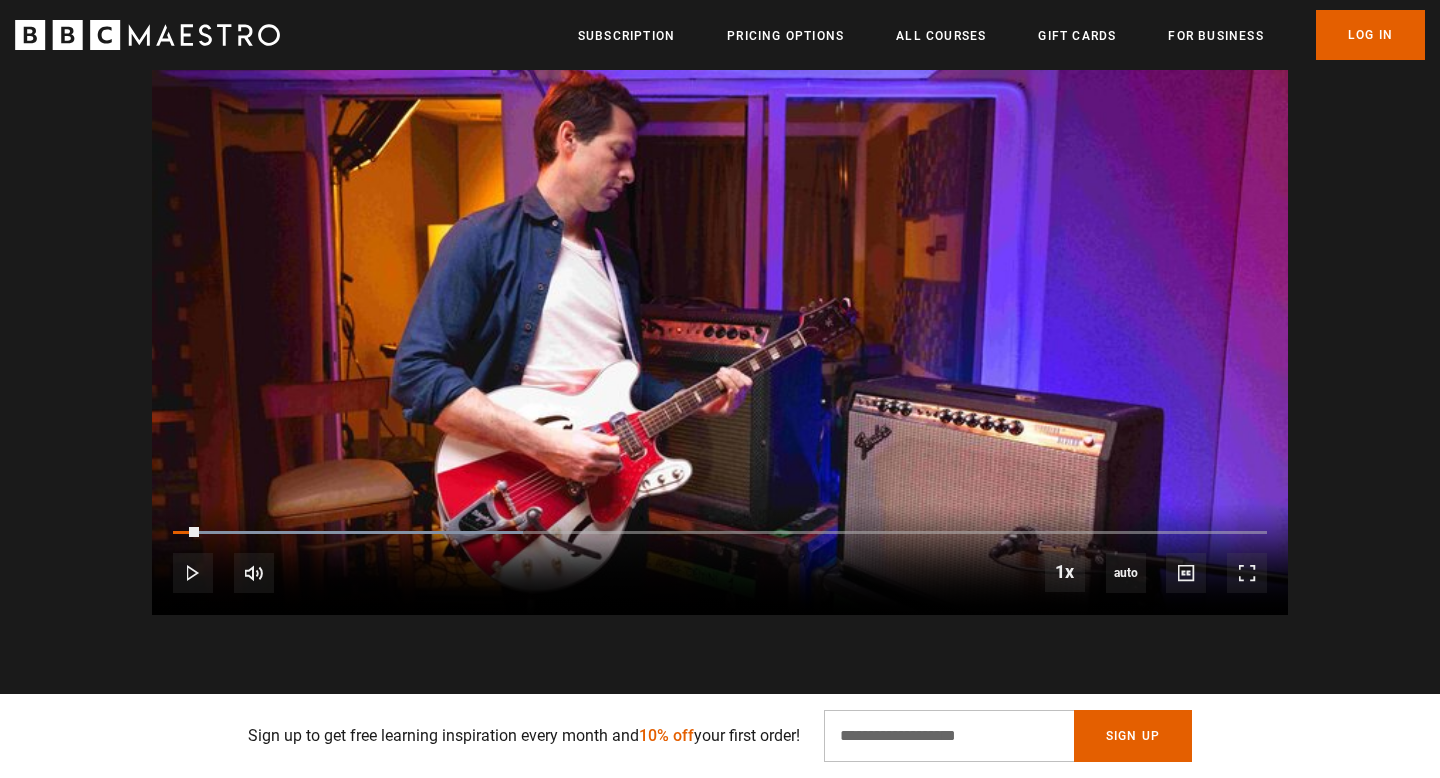 scroll, scrollTop: 0, scrollLeft: 4192, axis: horizontal 